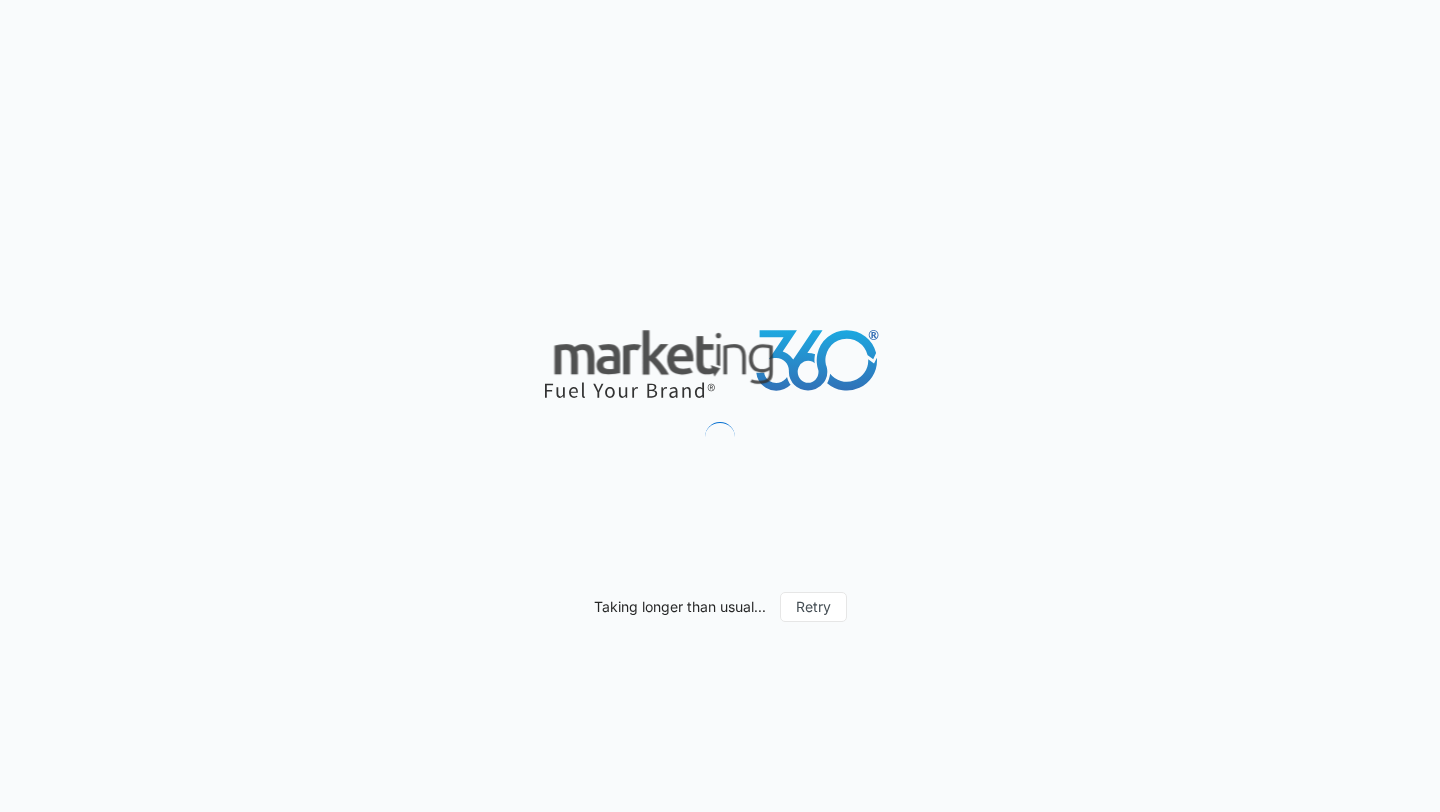 scroll, scrollTop: 0, scrollLeft: 0, axis: both 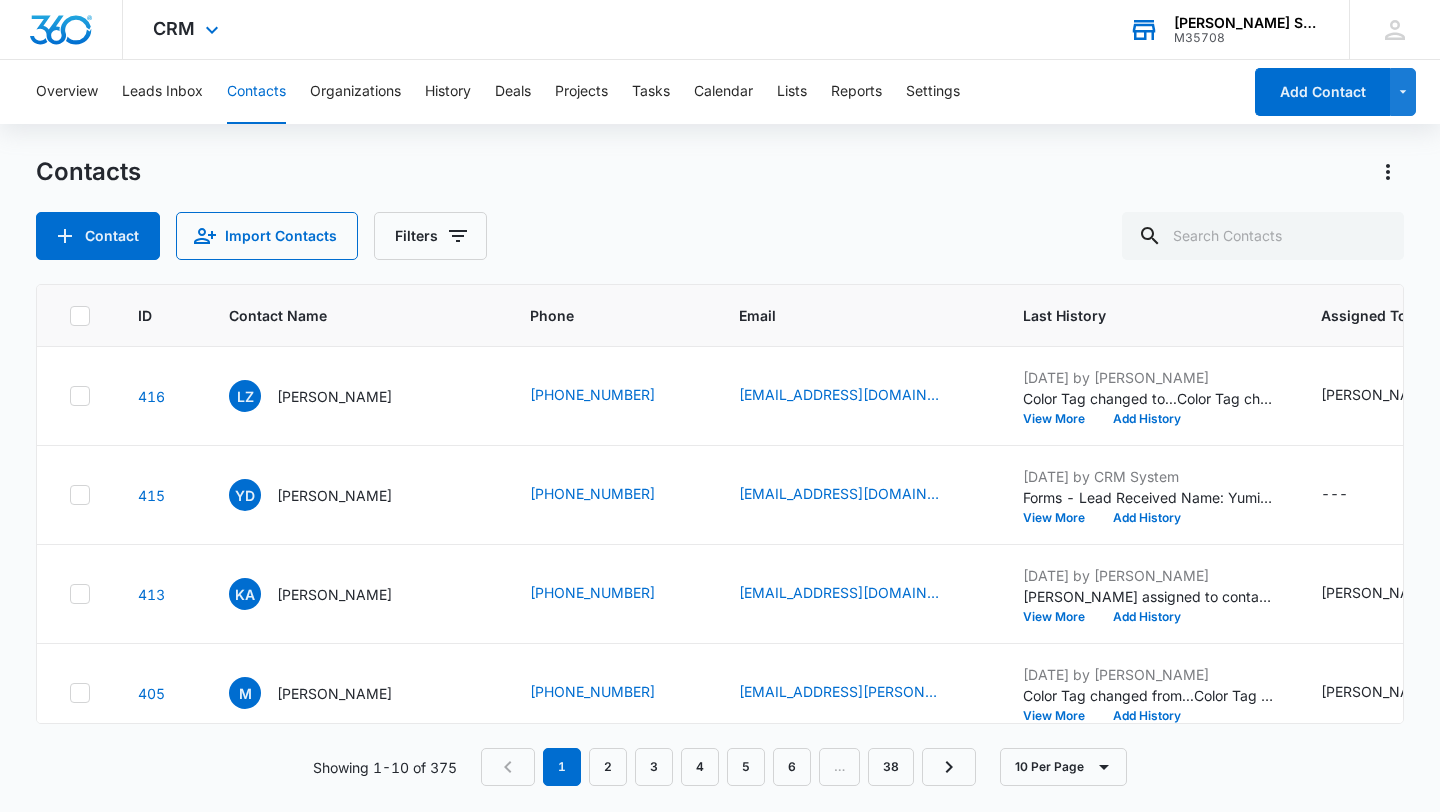 click on "M35708" at bounding box center (1247, 38) 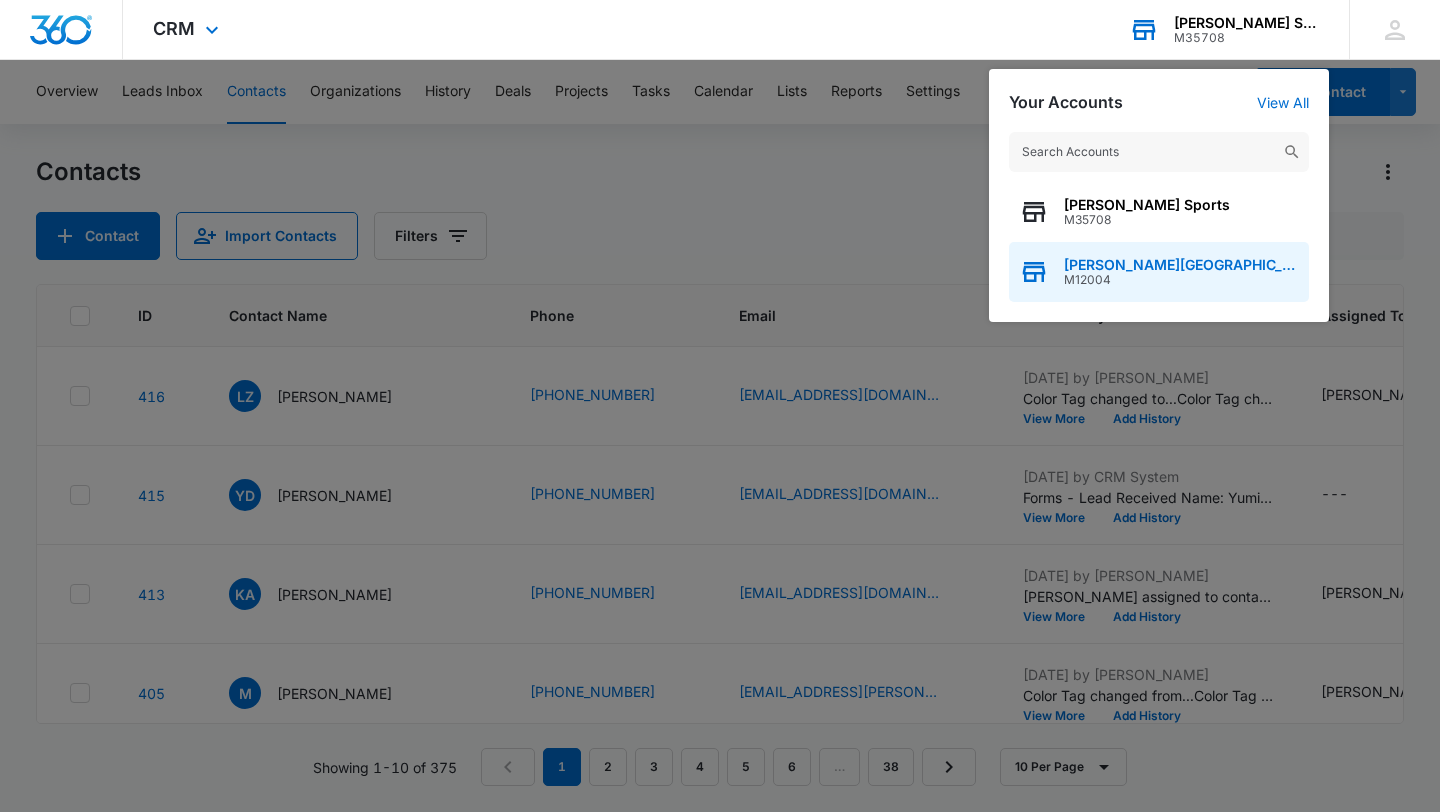 click on "[PERSON_NAME][GEOGRAPHIC_DATA]" at bounding box center [1181, 265] 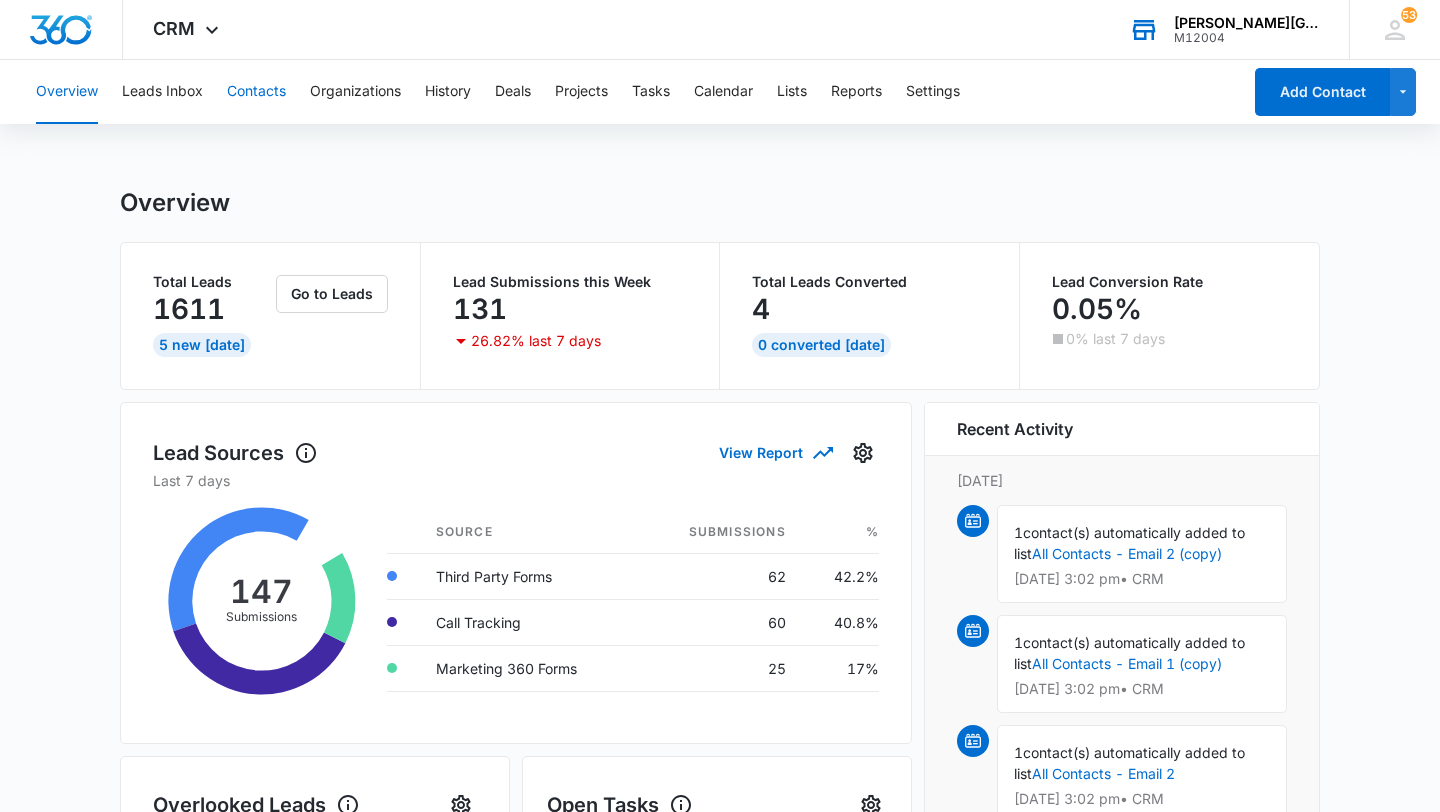 click on "Contacts" at bounding box center (256, 92) 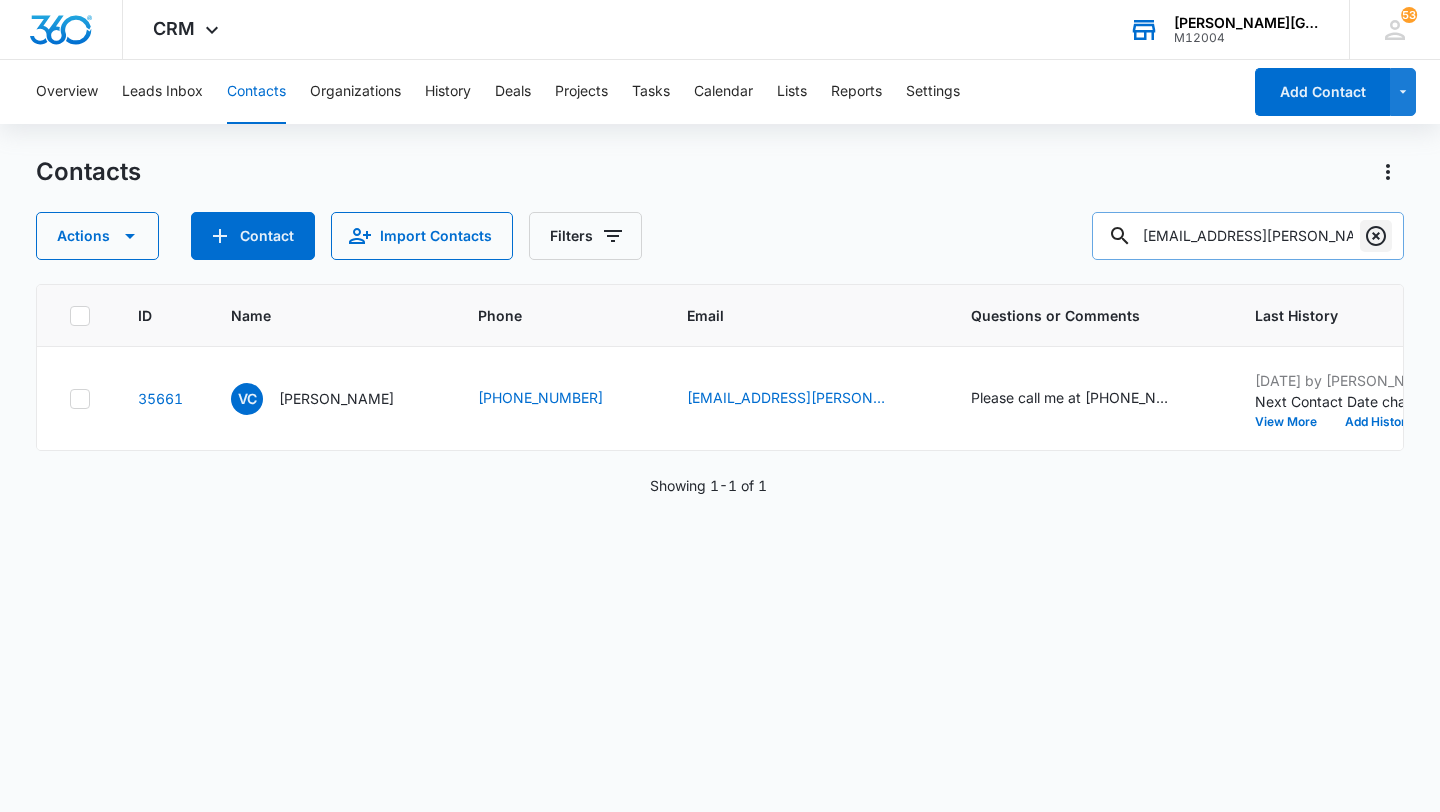 click 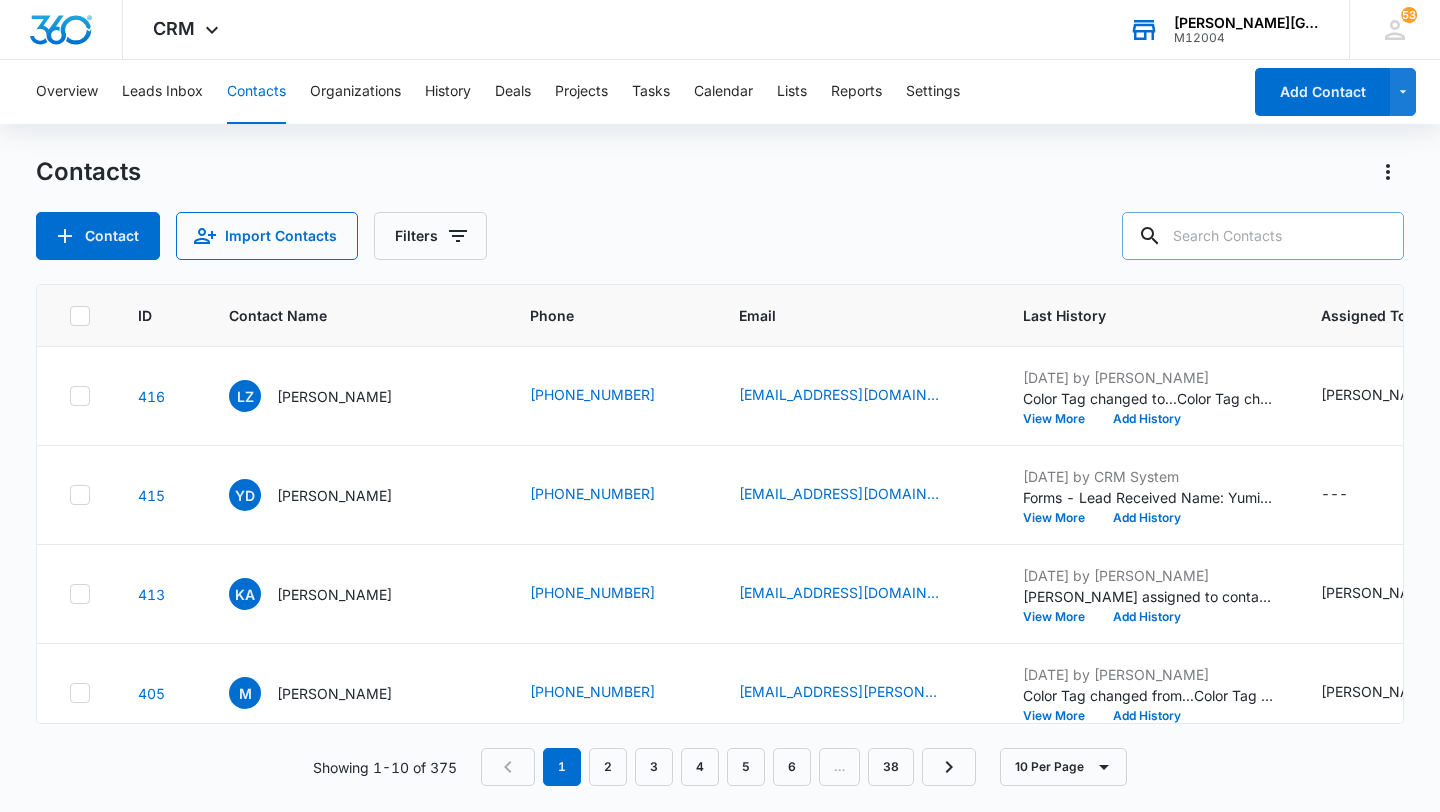 paste on "[PERSON_NAME][EMAIL_ADDRESS][DOMAIN_NAME]" 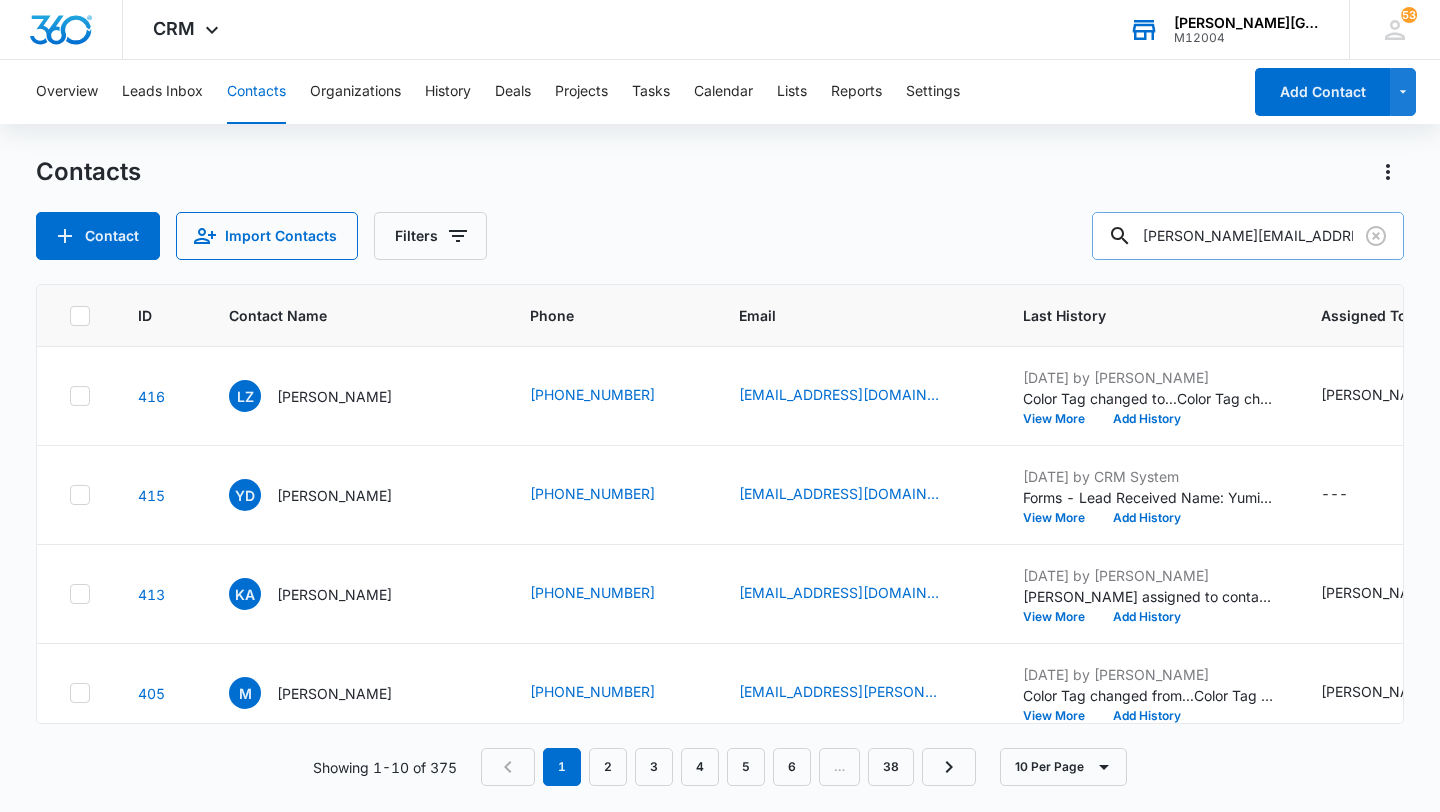 type on "[PERSON_NAME][EMAIL_ADDRESS][DOMAIN_NAME]" 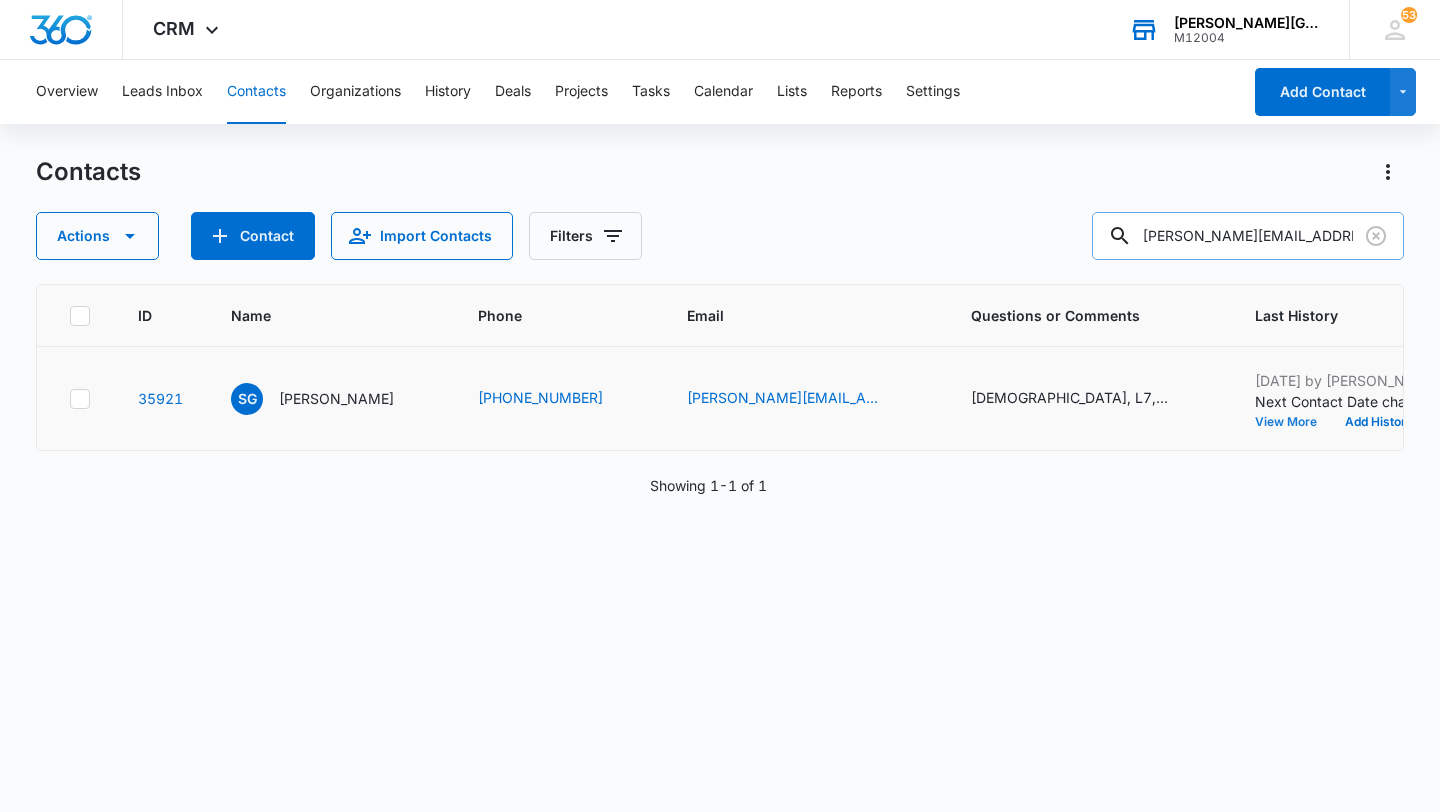 click on "View More" at bounding box center (1293, 422) 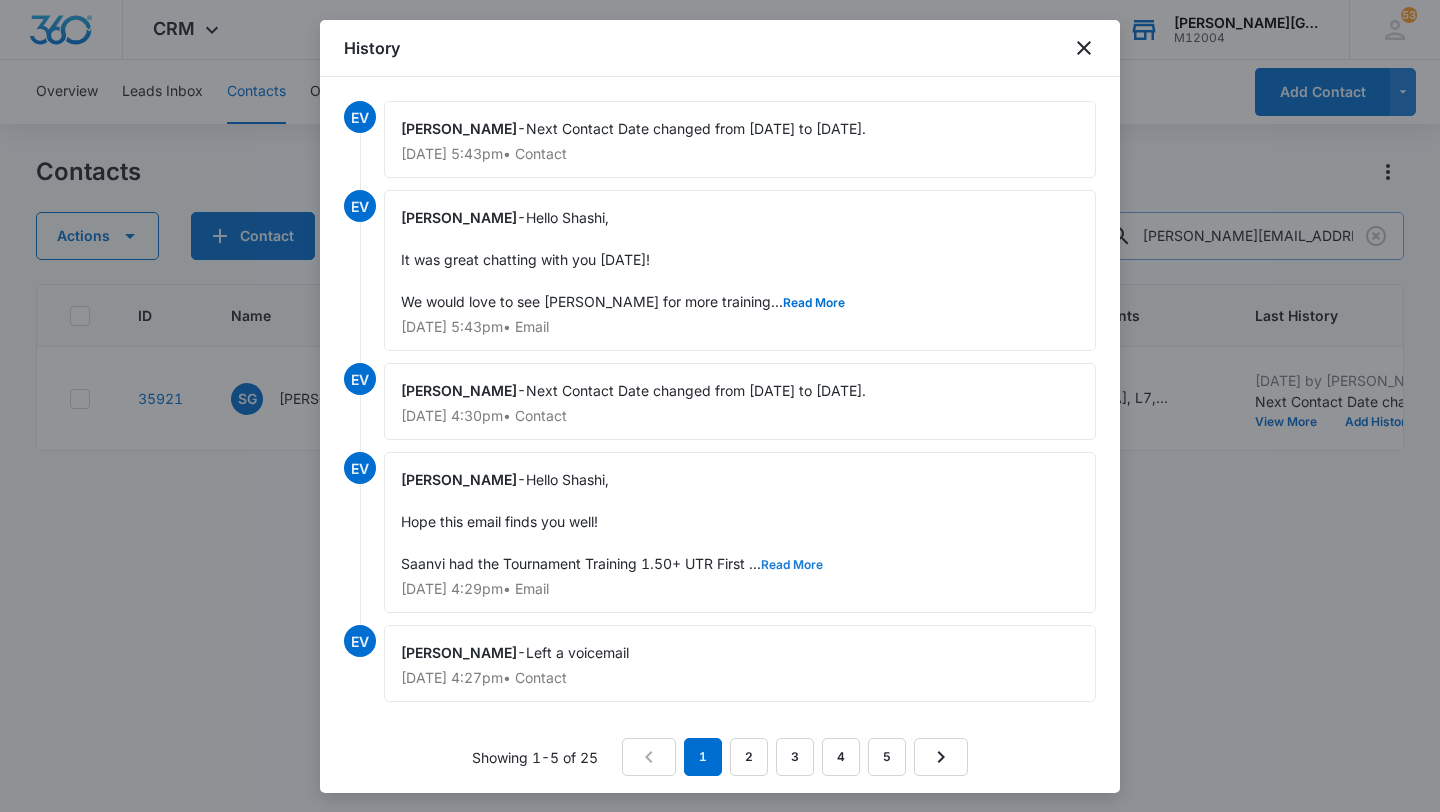 click on "Read More" at bounding box center [792, 565] 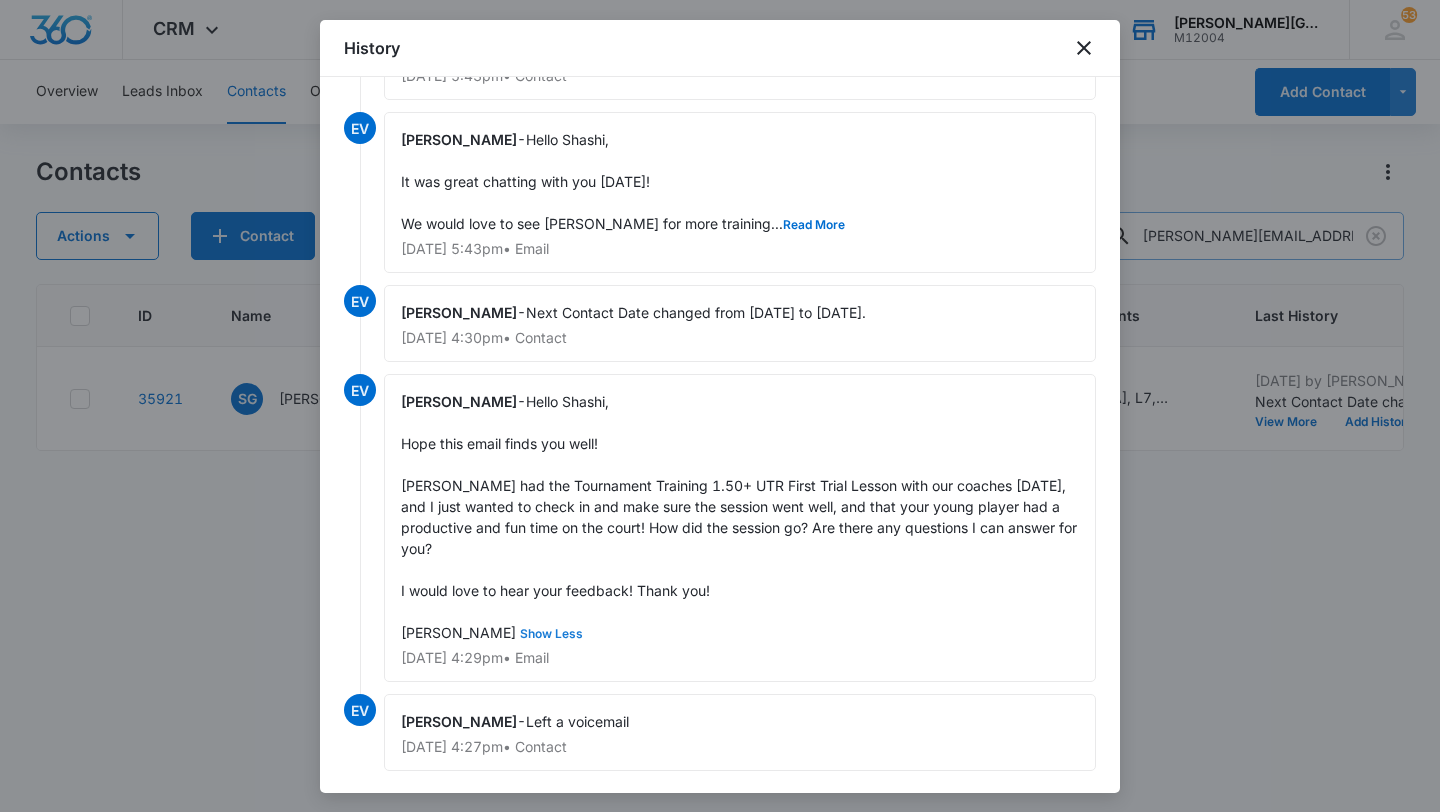 scroll, scrollTop: 0, scrollLeft: 0, axis: both 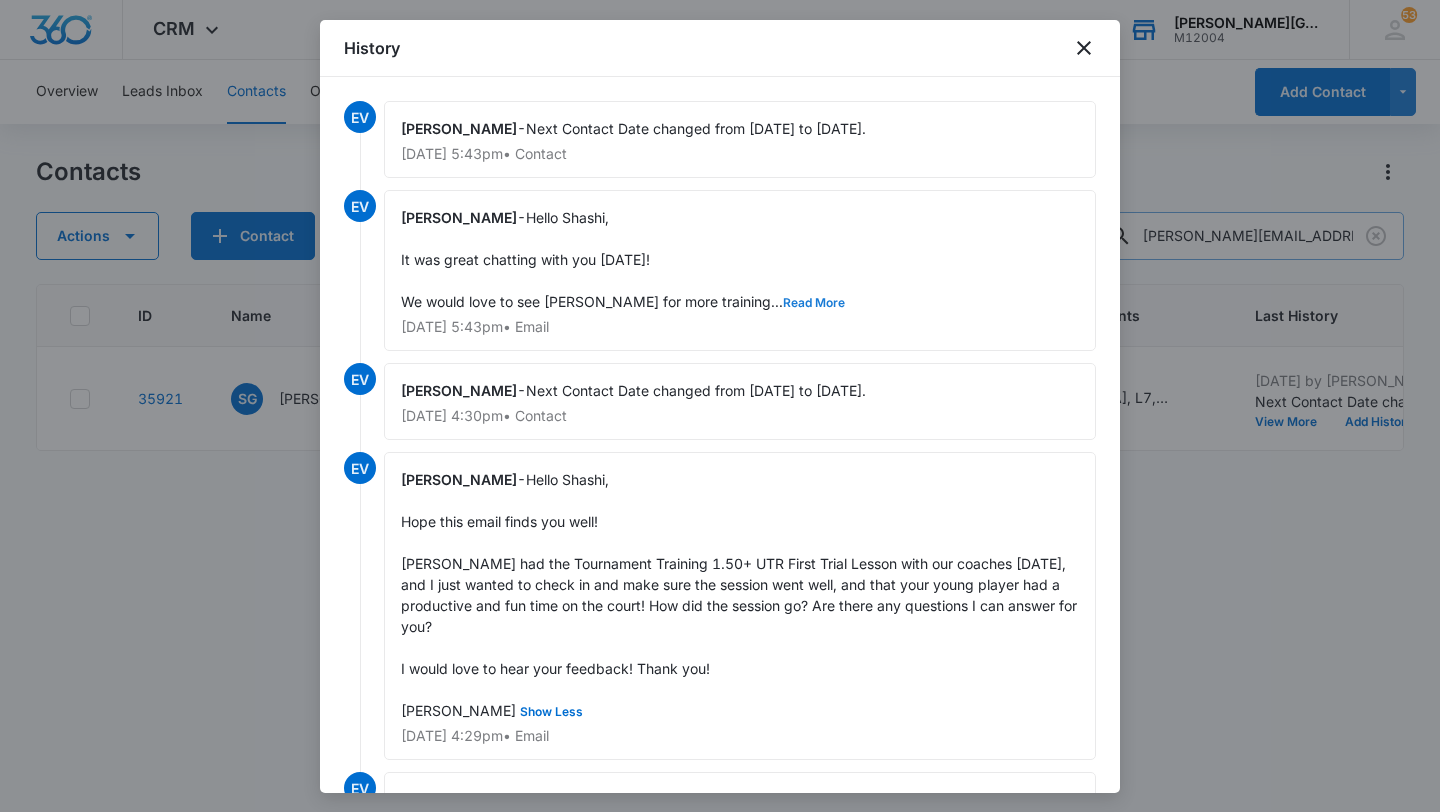 click on "Read More" at bounding box center [814, 303] 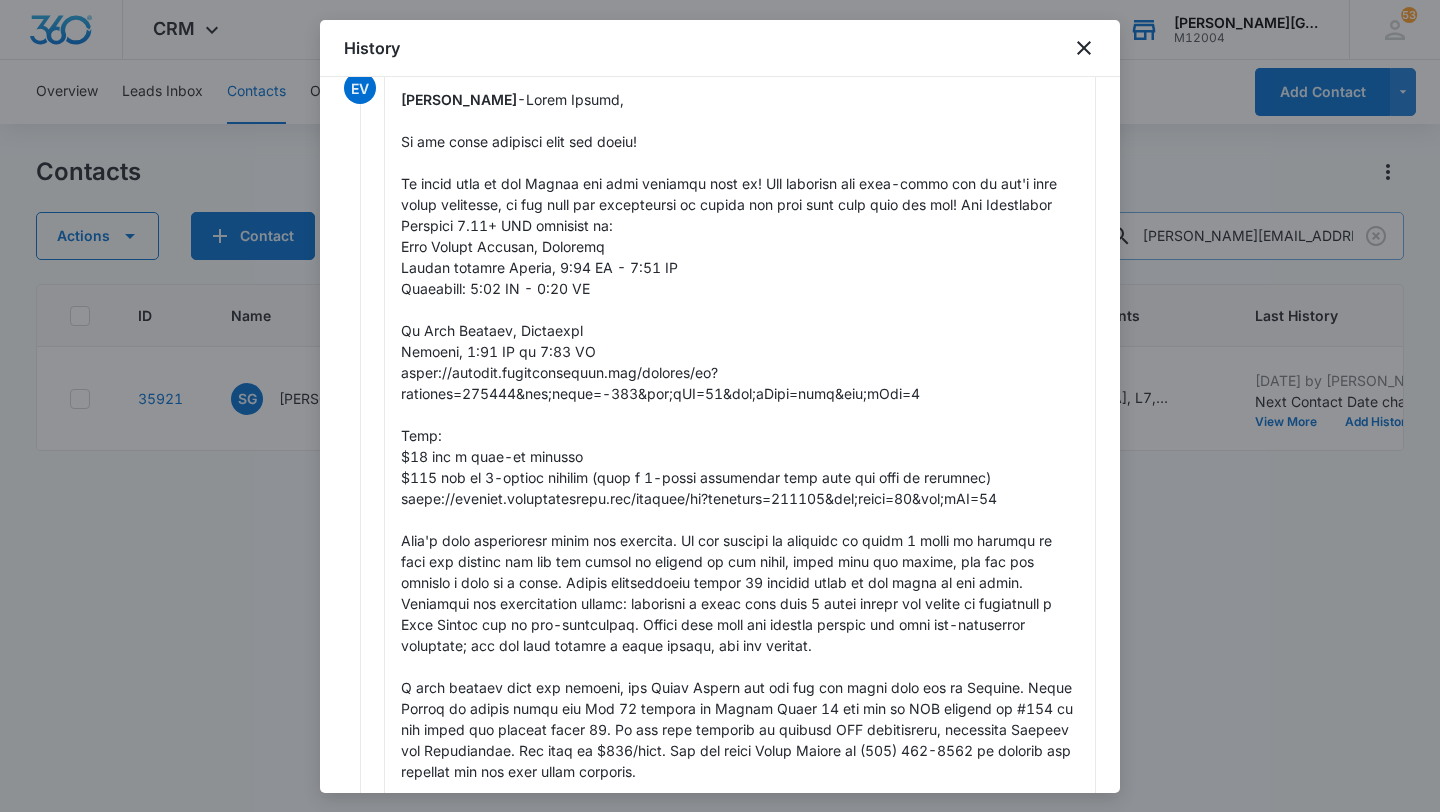 scroll, scrollTop: 0, scrollLeft: 0, axis: both 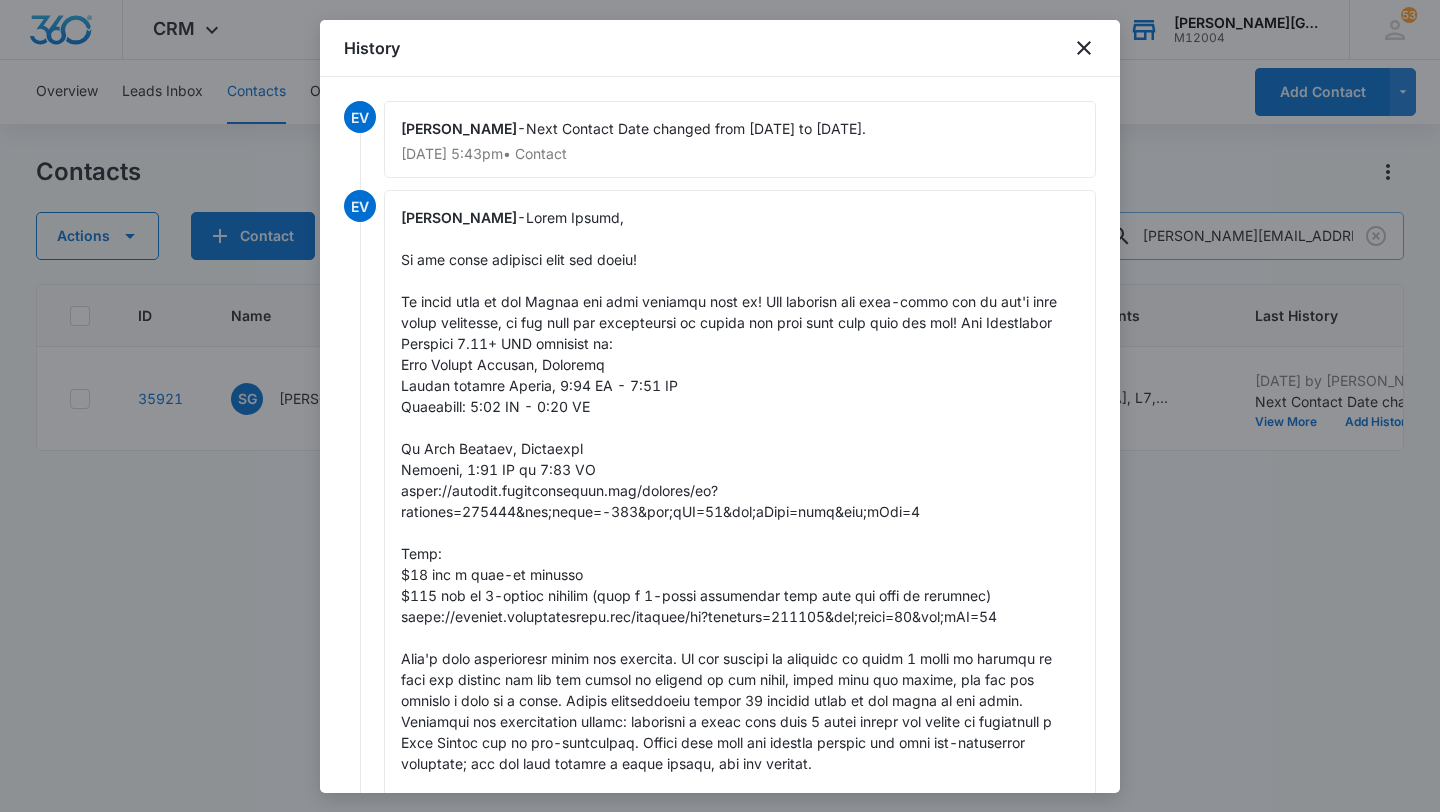click at bounding box center [720, 406] 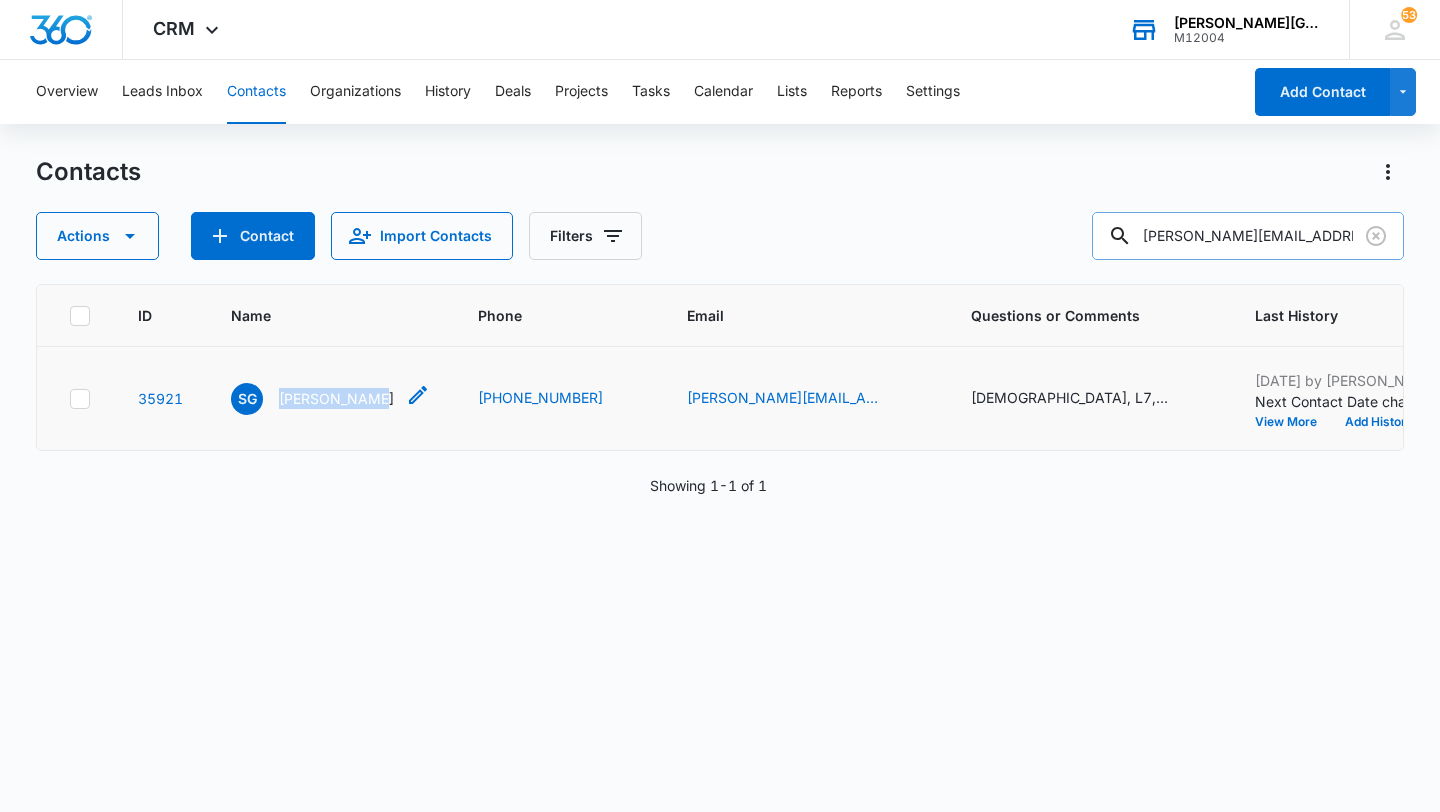 drag, startPoint x: 269, startPoint y: 408, endPoint x: 365, endPoint y: 408, distance: 96 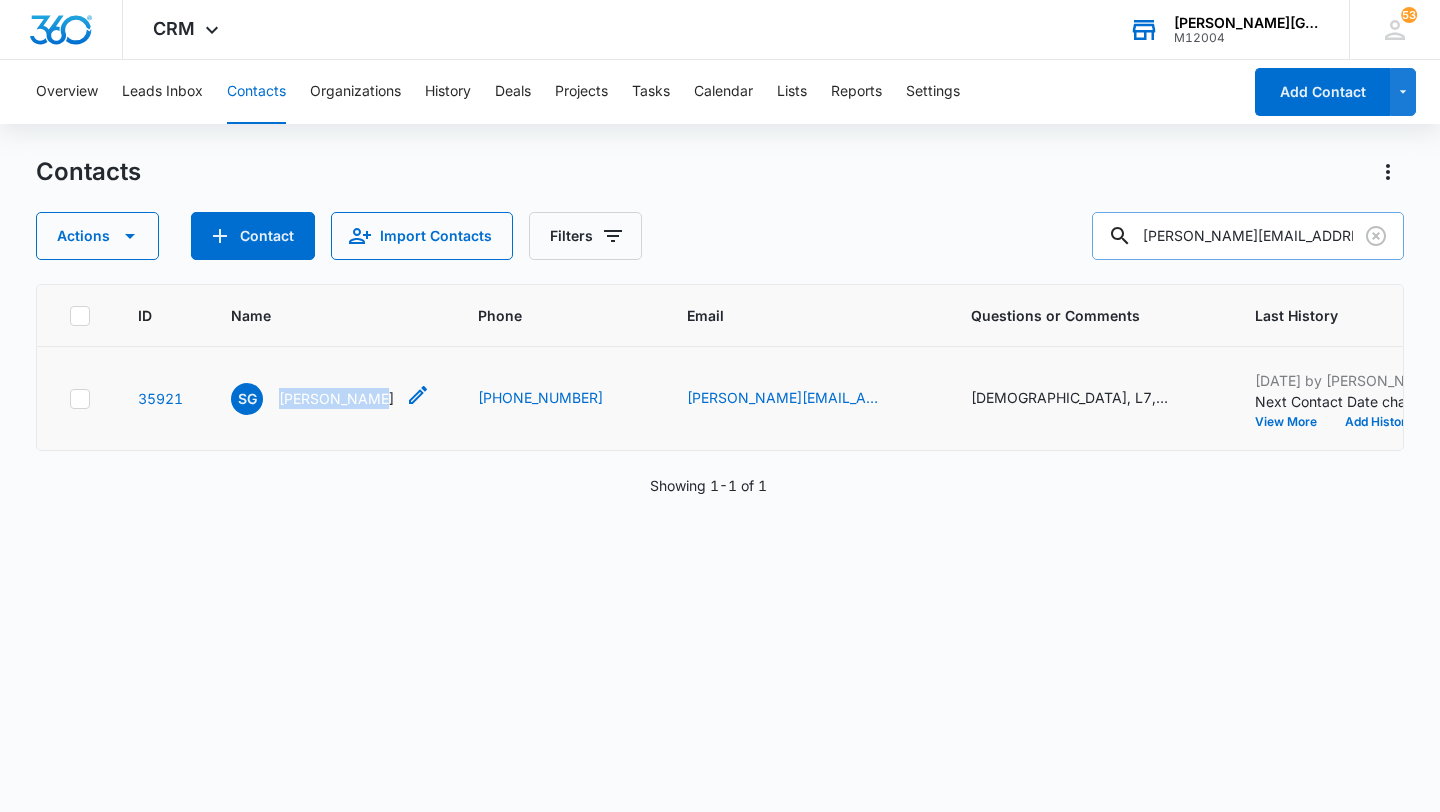 copy on "[PERSON_NAME]" 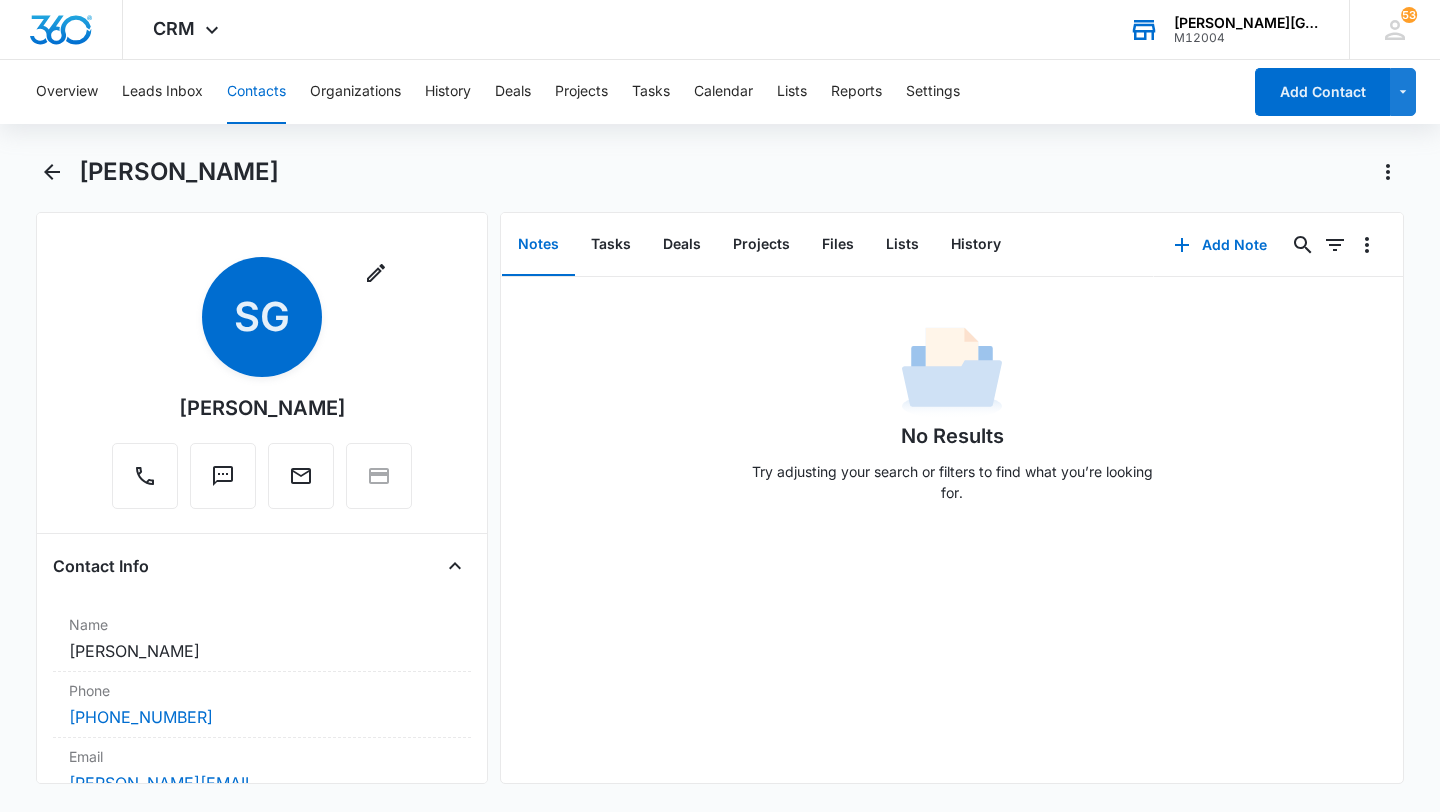 click on "Contacts" at bounding box center [256, 92] 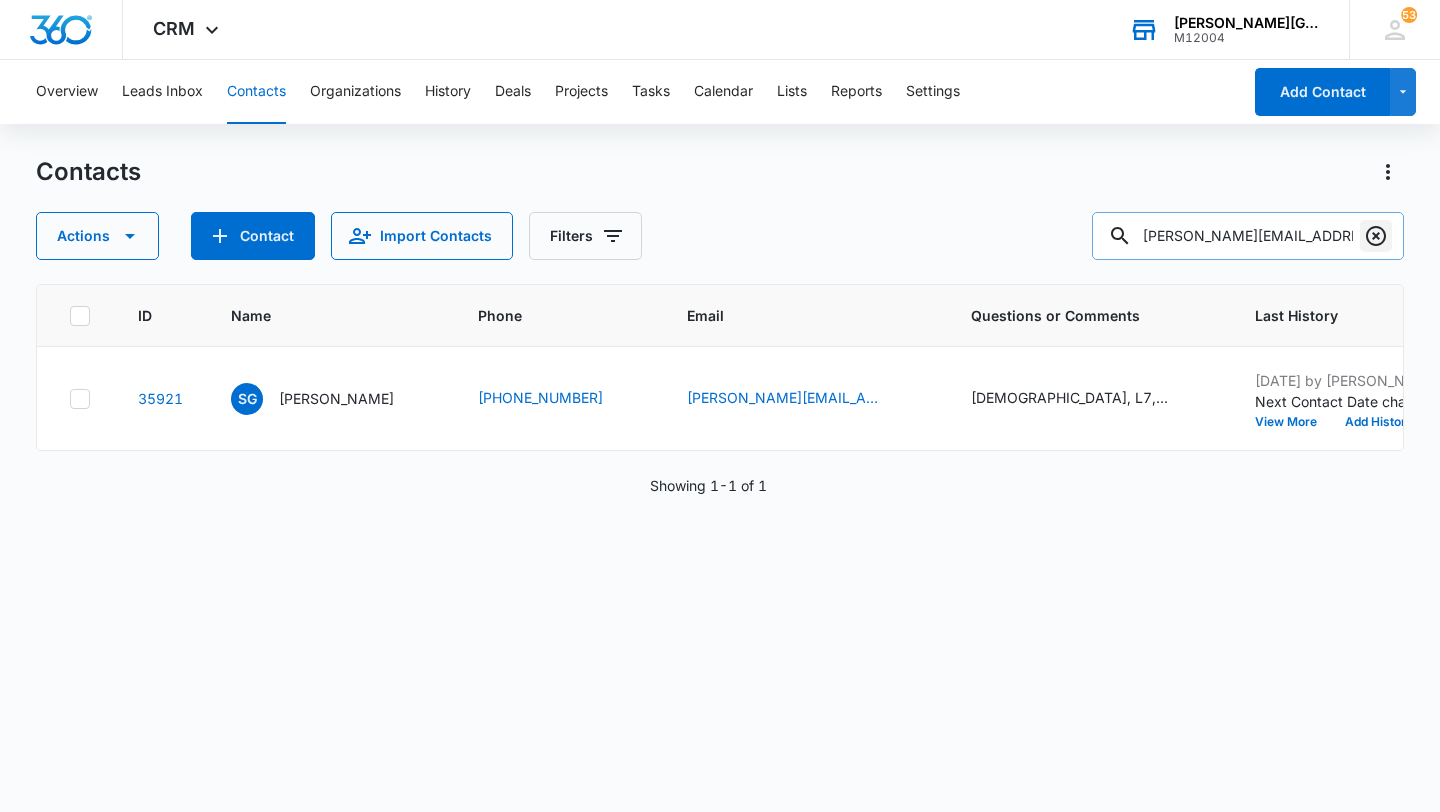 click 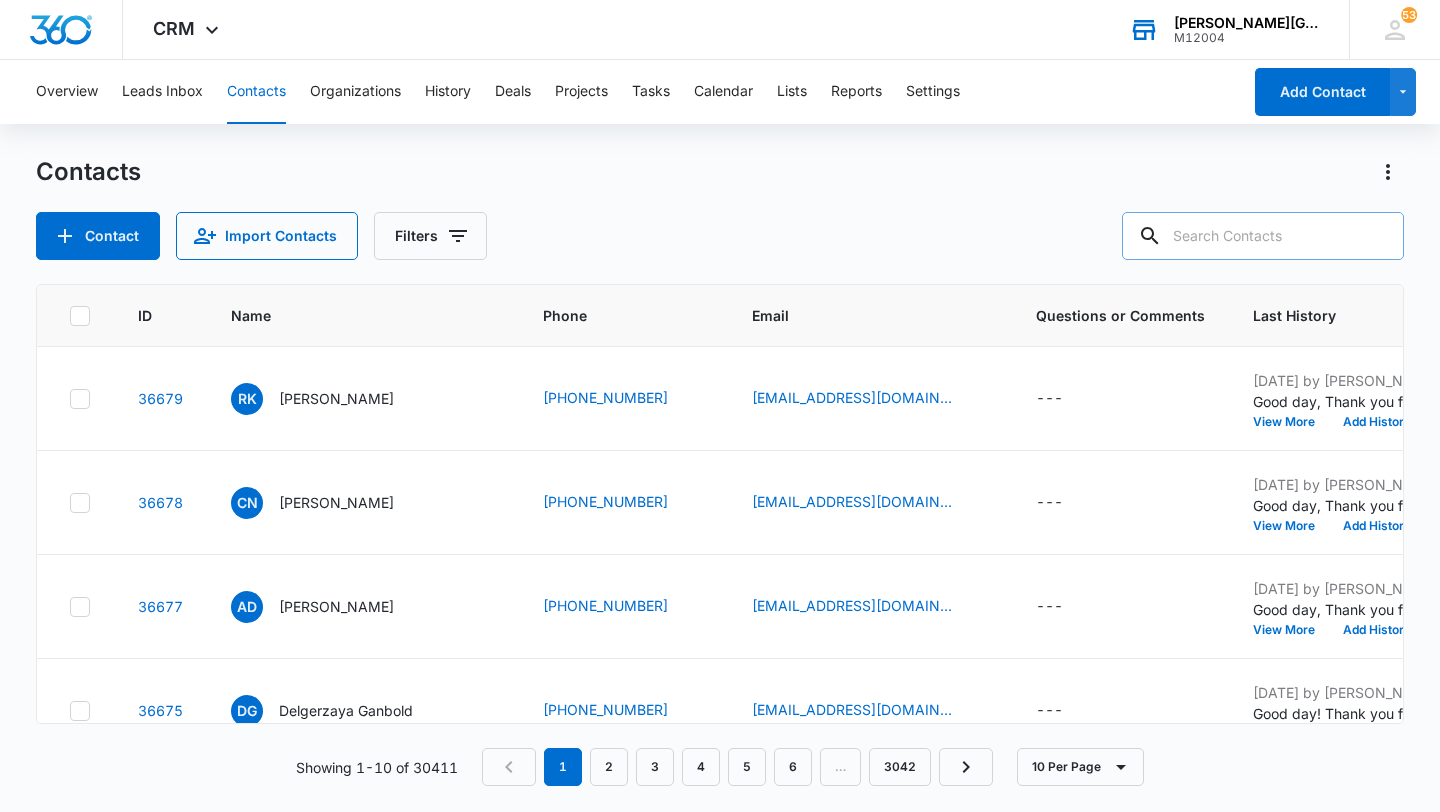paste on "[PERSON_NAME][EMAIL_ADDRESS][PERSON_NAME][DOMAIN_NAME]" 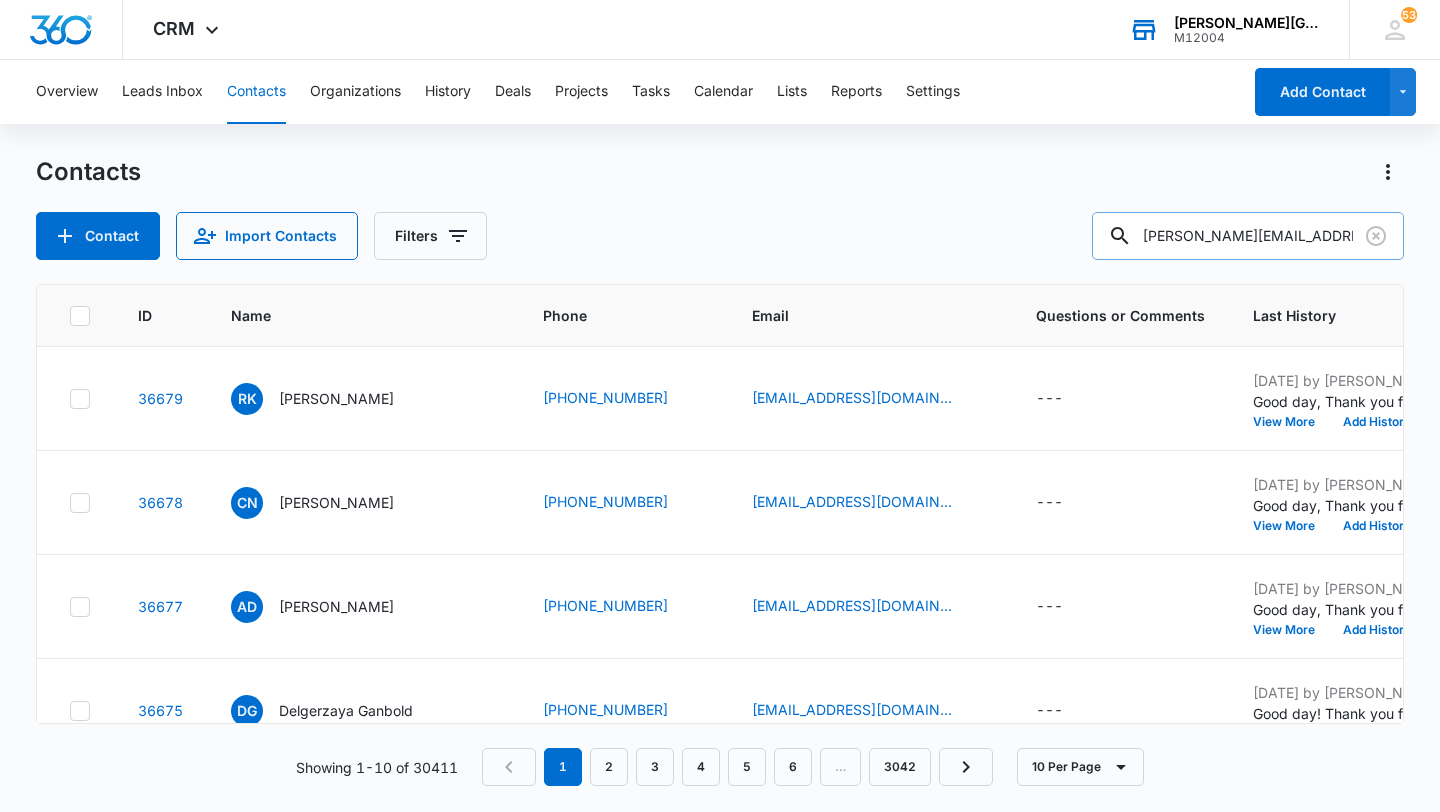 scroll, scrollTop: 0, scrollLeft: 28, axis: horizontal 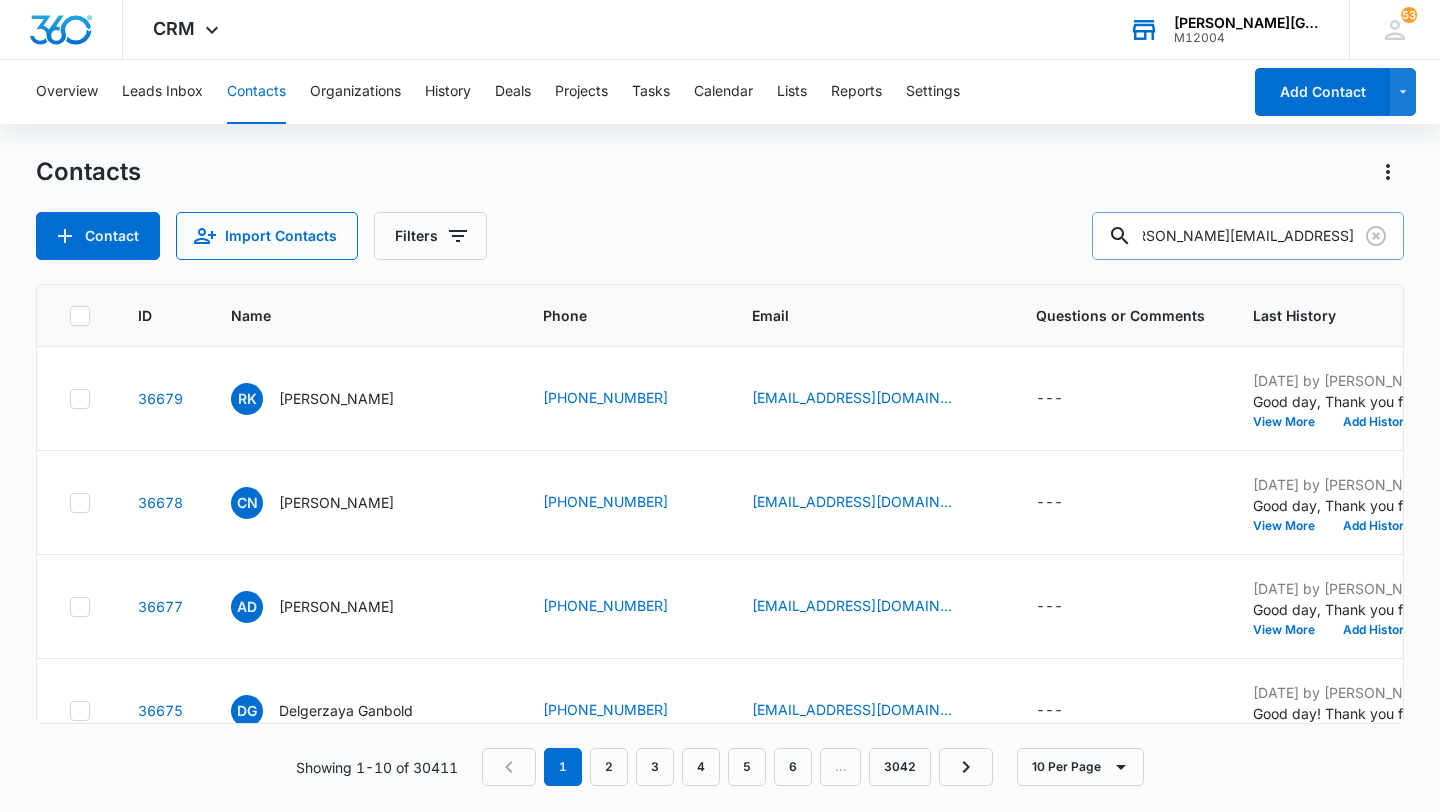type on "[PERSON_NAME][EMAIL_ADDRESS][PERSON_NAME][DOMAIN_NAME]" 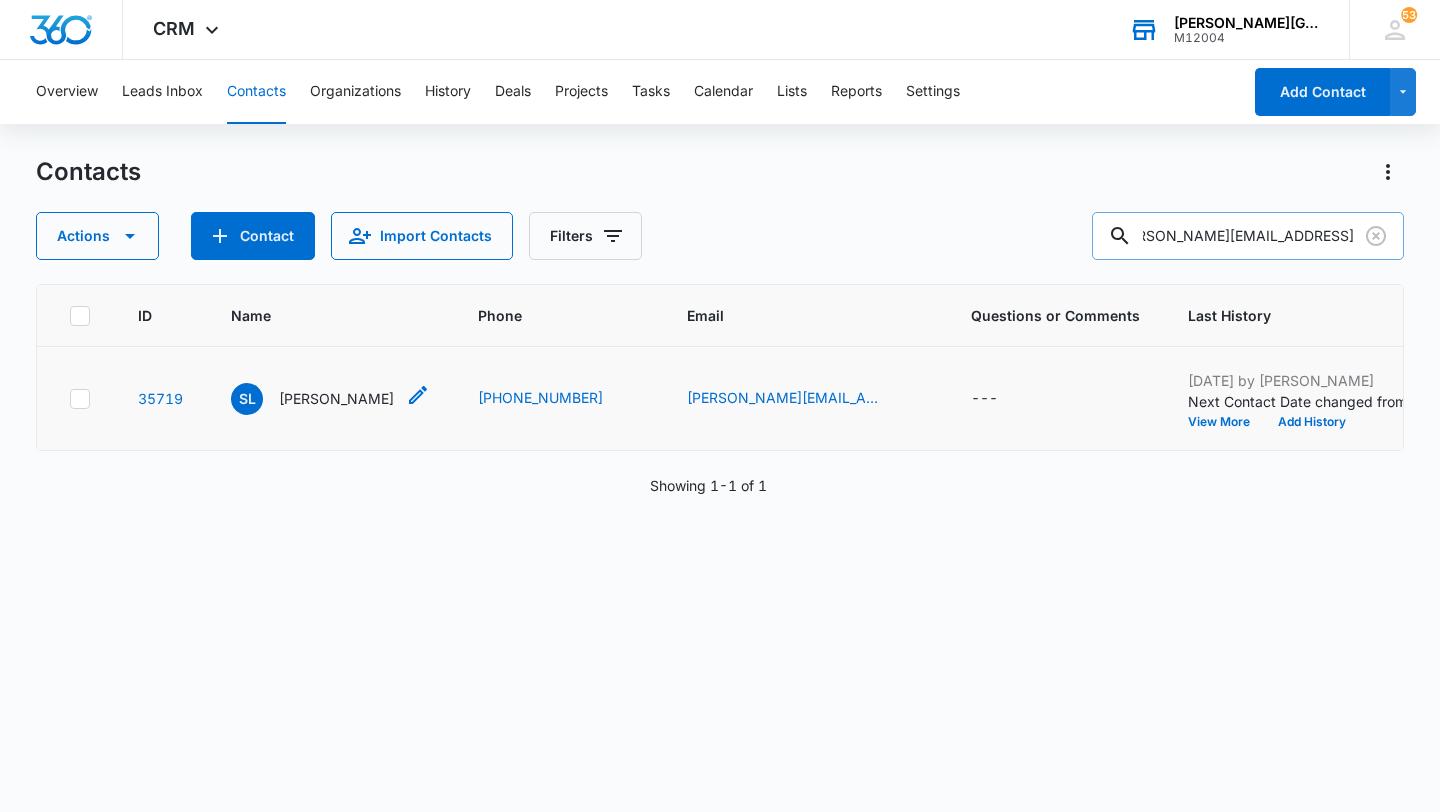 click on "[PERSON_NAME]" at bounding box center [336, 398] 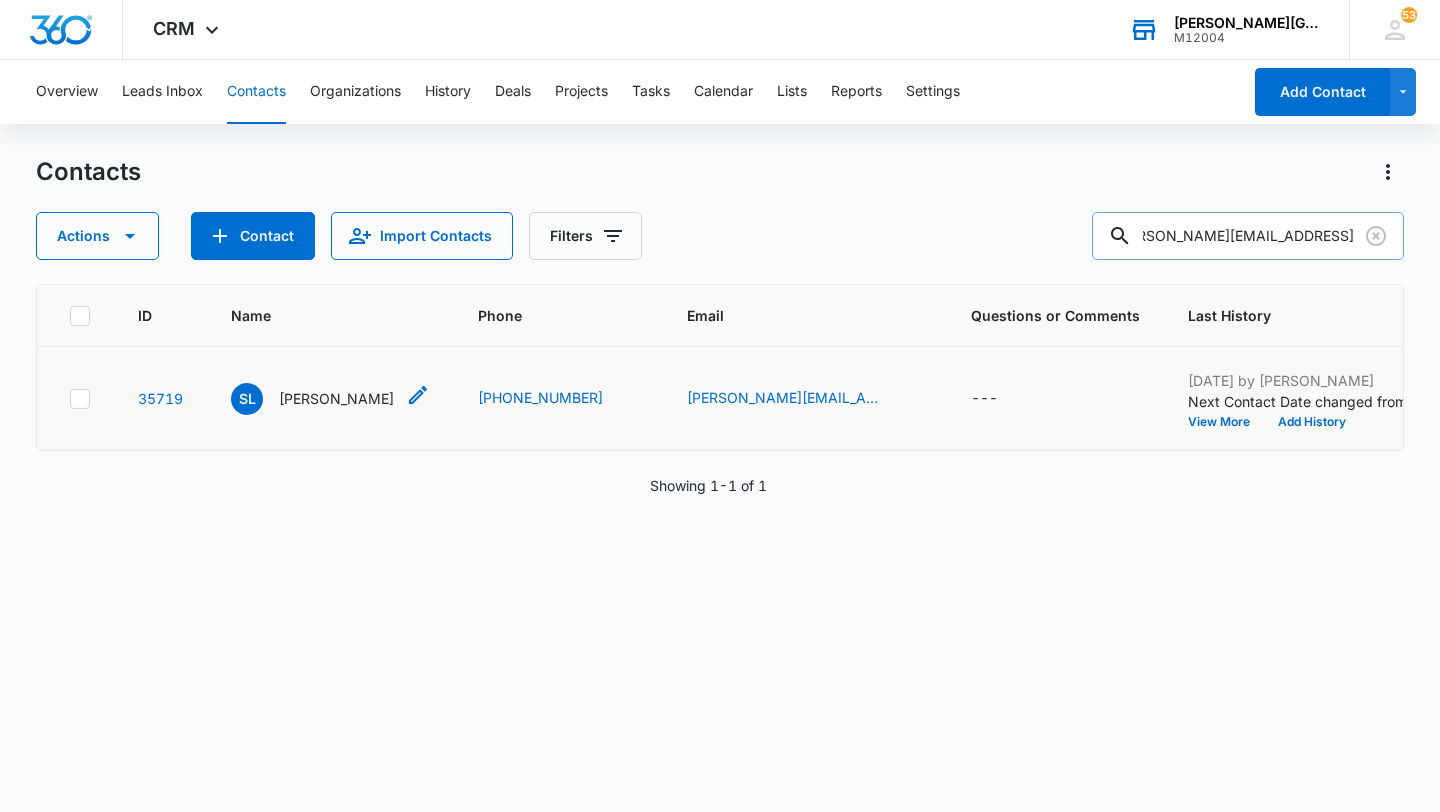 scroll, scrollTop: 0, scrollLeft: 0, axis: both 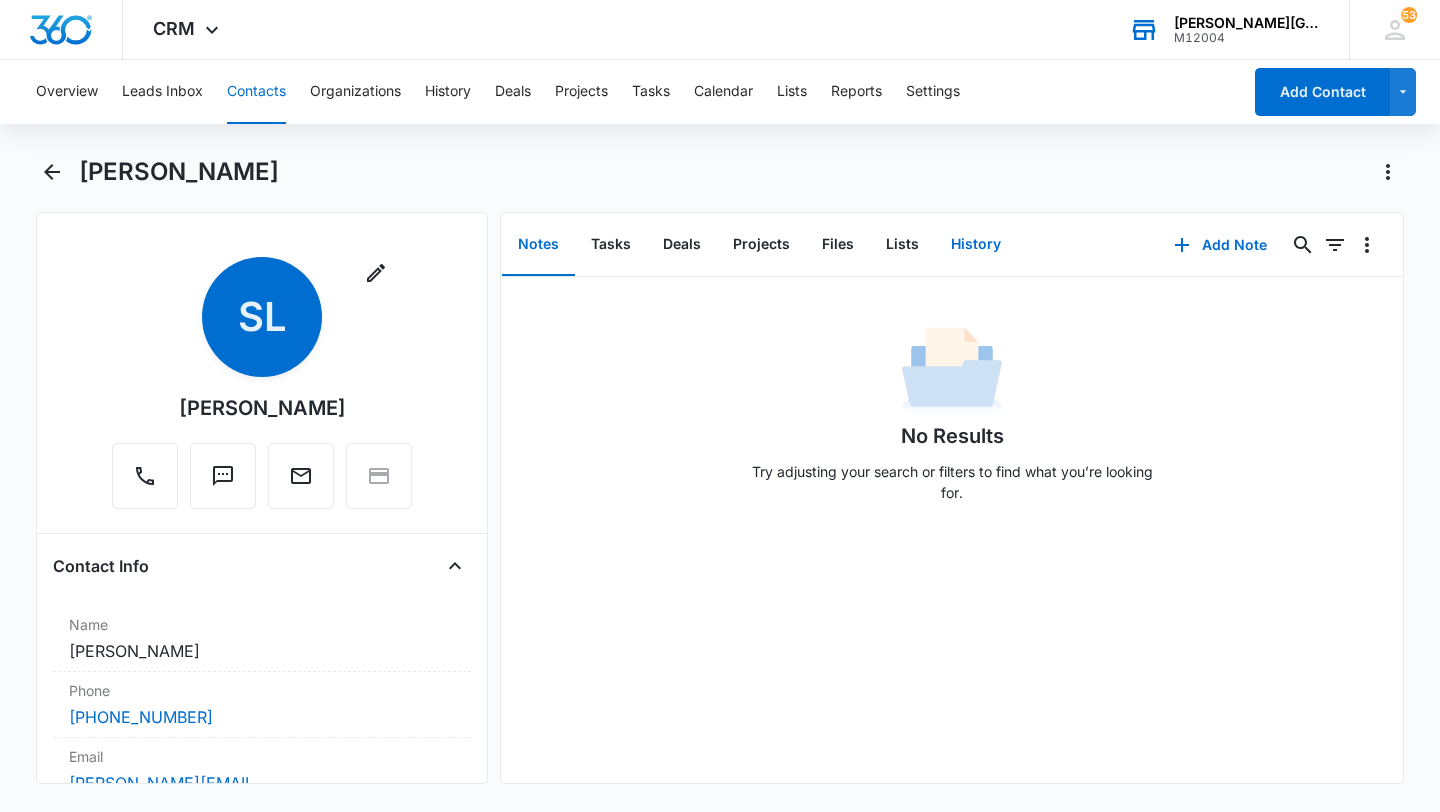 click on "History" at bounding box center [976, 245] 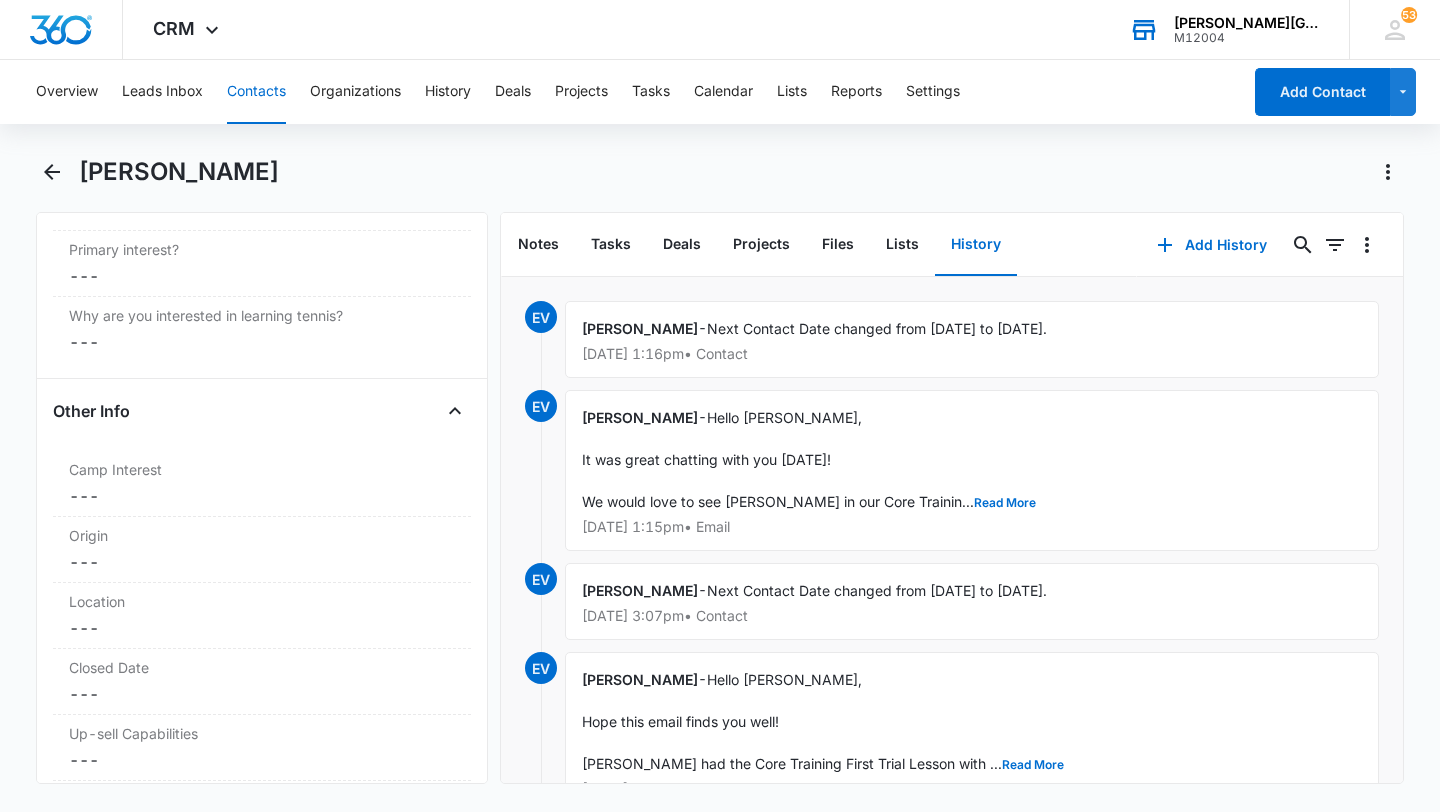 scroll, scrollTop: 3112, scrollLeft: 0, axis: vertical 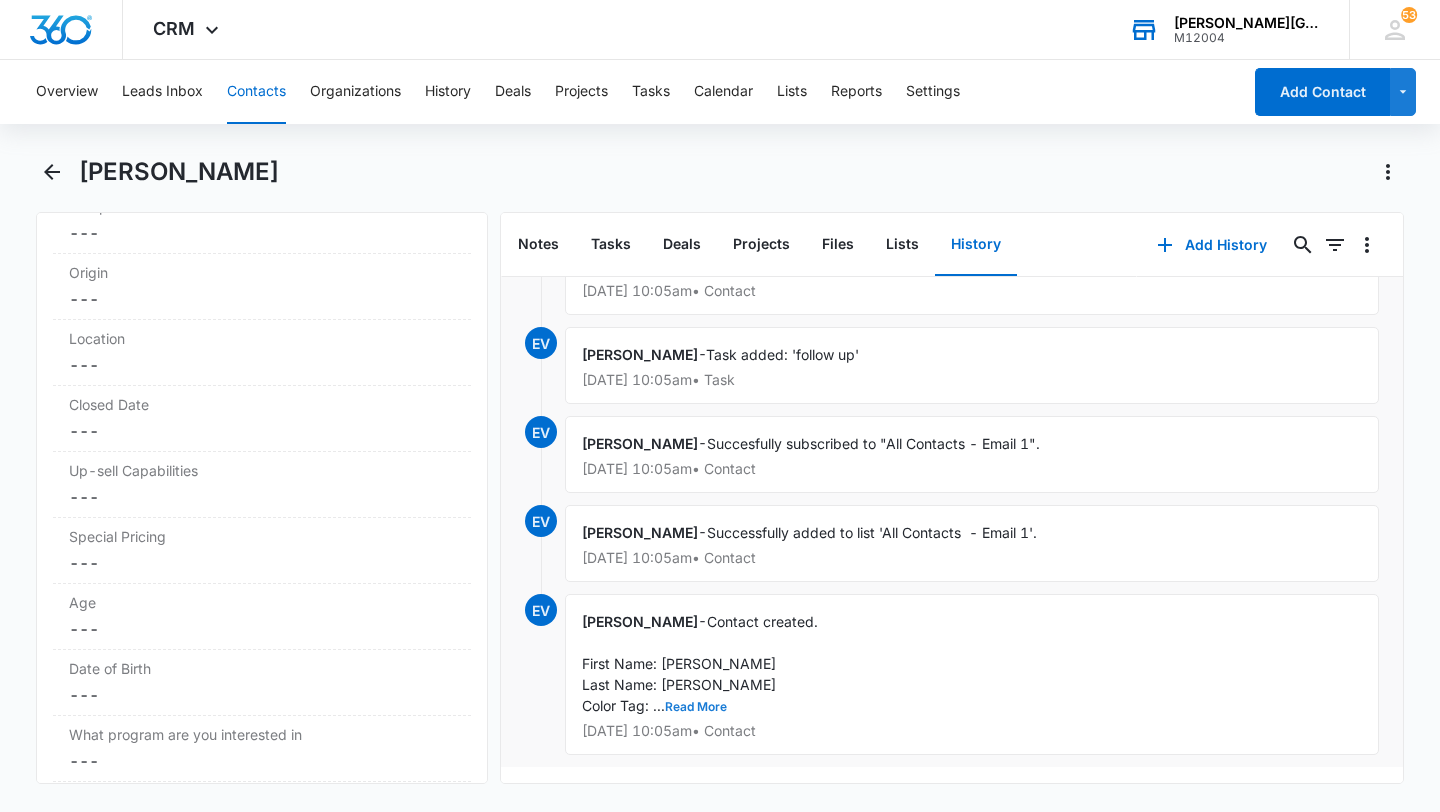 click on "Read More" at bounding box center [696, 707] 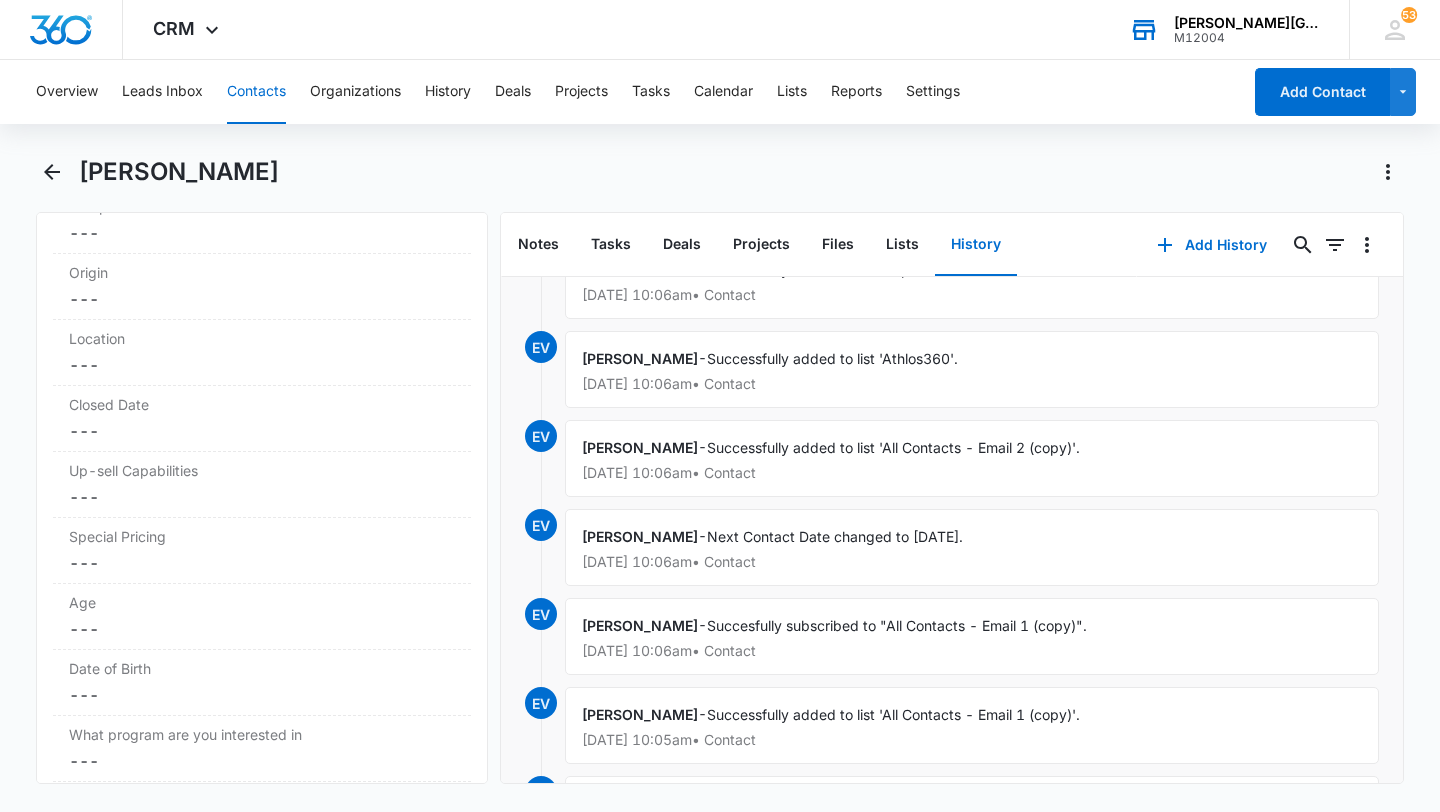 scroll, scrollTop: 0, scrollLeft: 0, axis: both 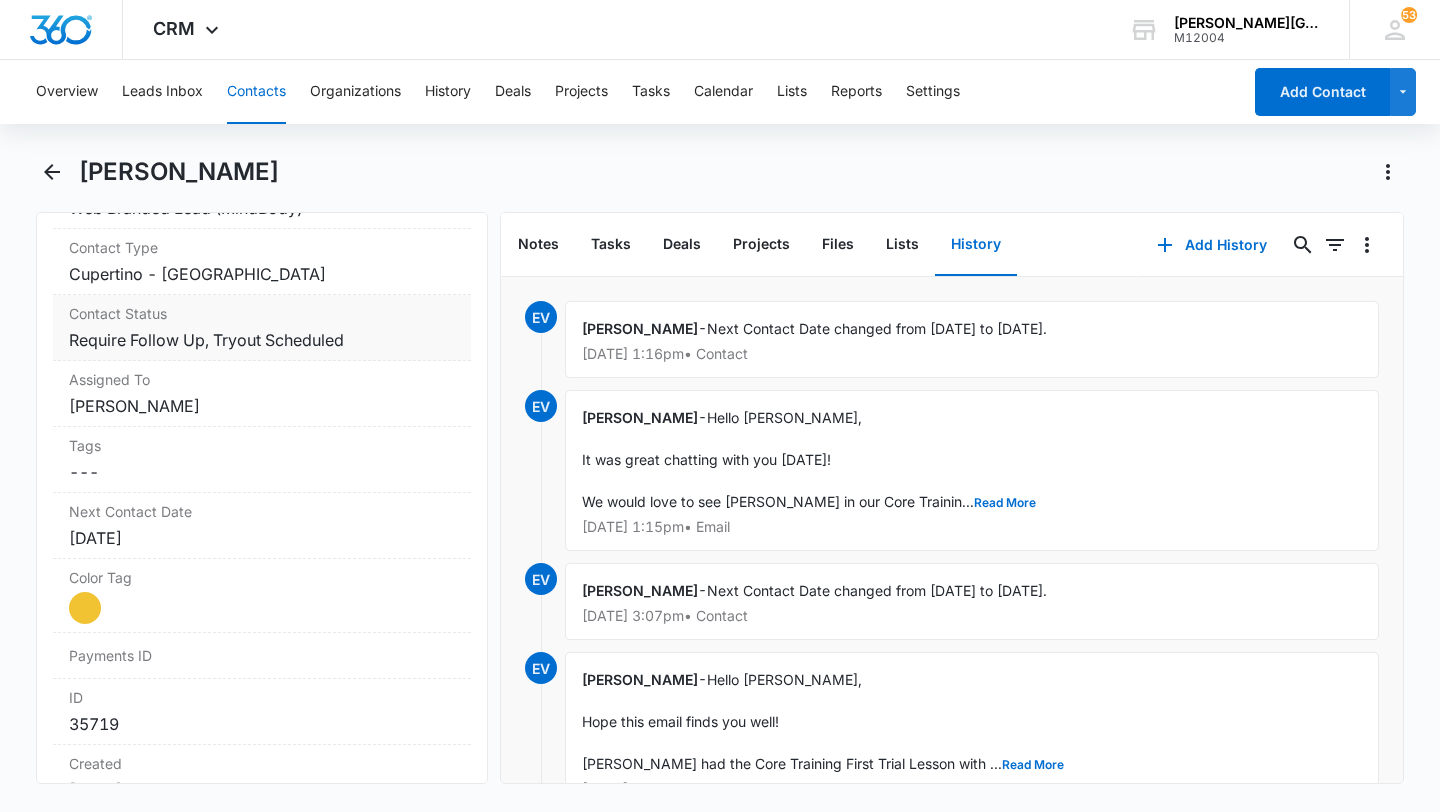 click on "Cancel Save Changes Require Follow Up, Tryout Scheduled" at bounding box center [262, 340] 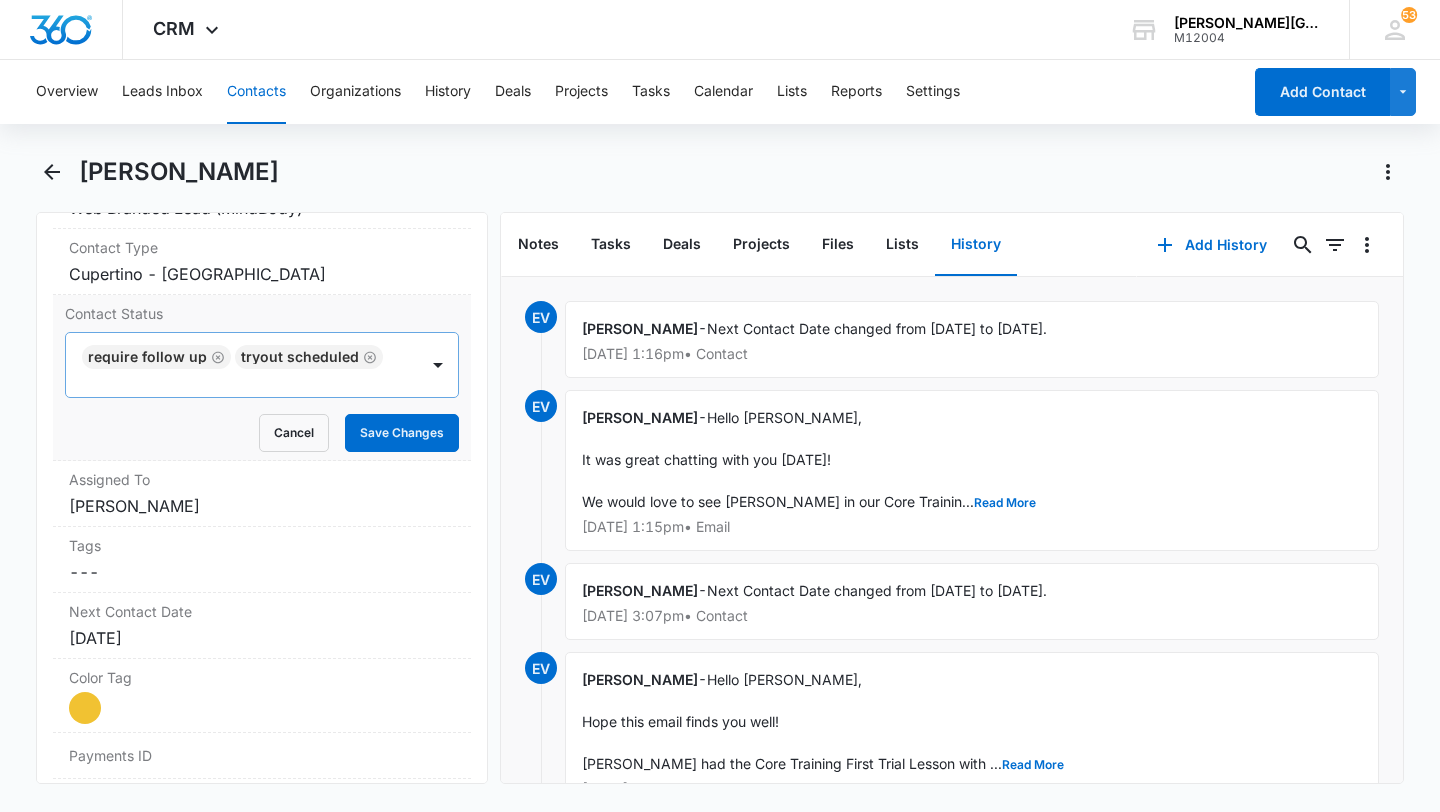 click on "Require Follow Up Tryout Scheduled" at bounding box center (242, 365) 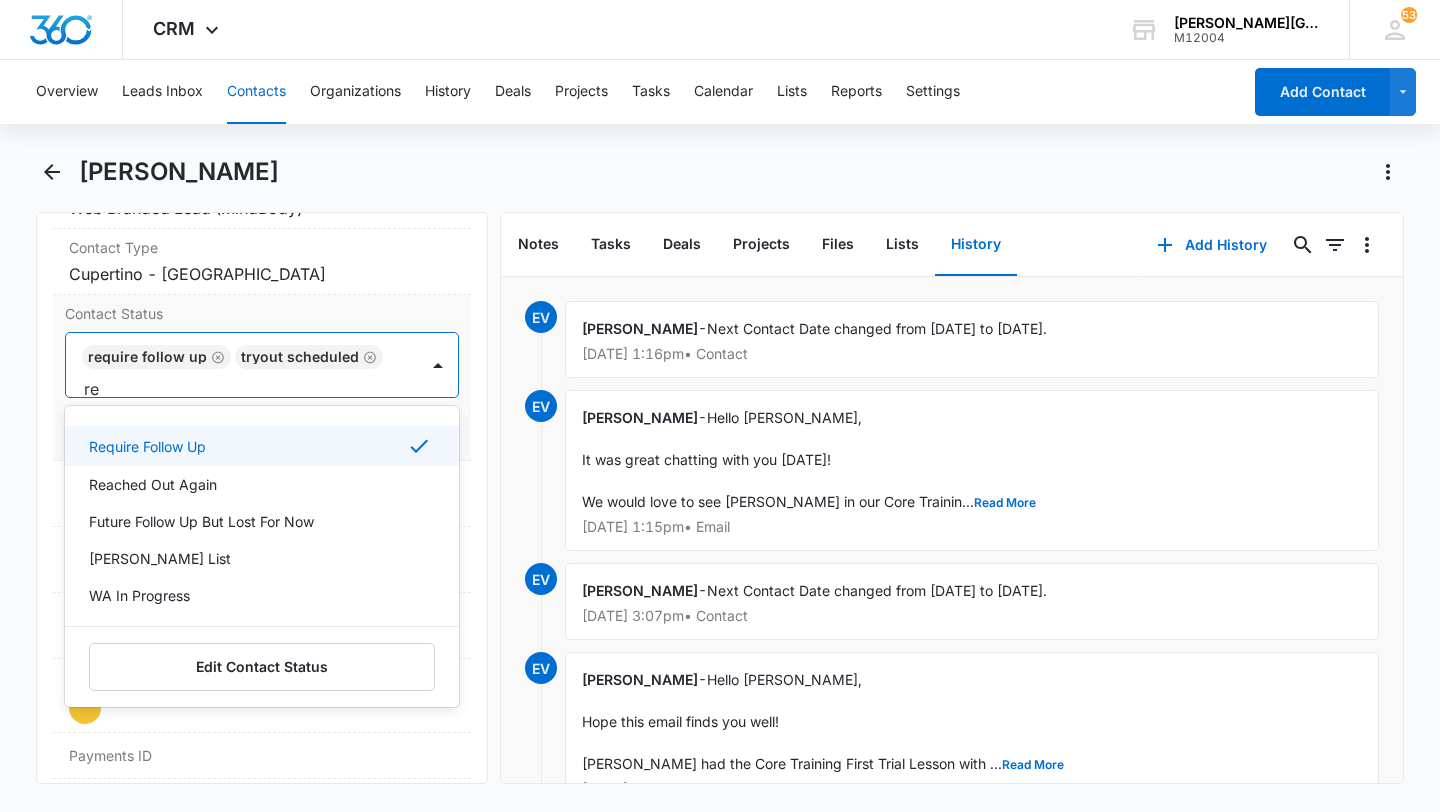 scroll, scrollTop: 1, scrollLeft: 0, axis: vertical 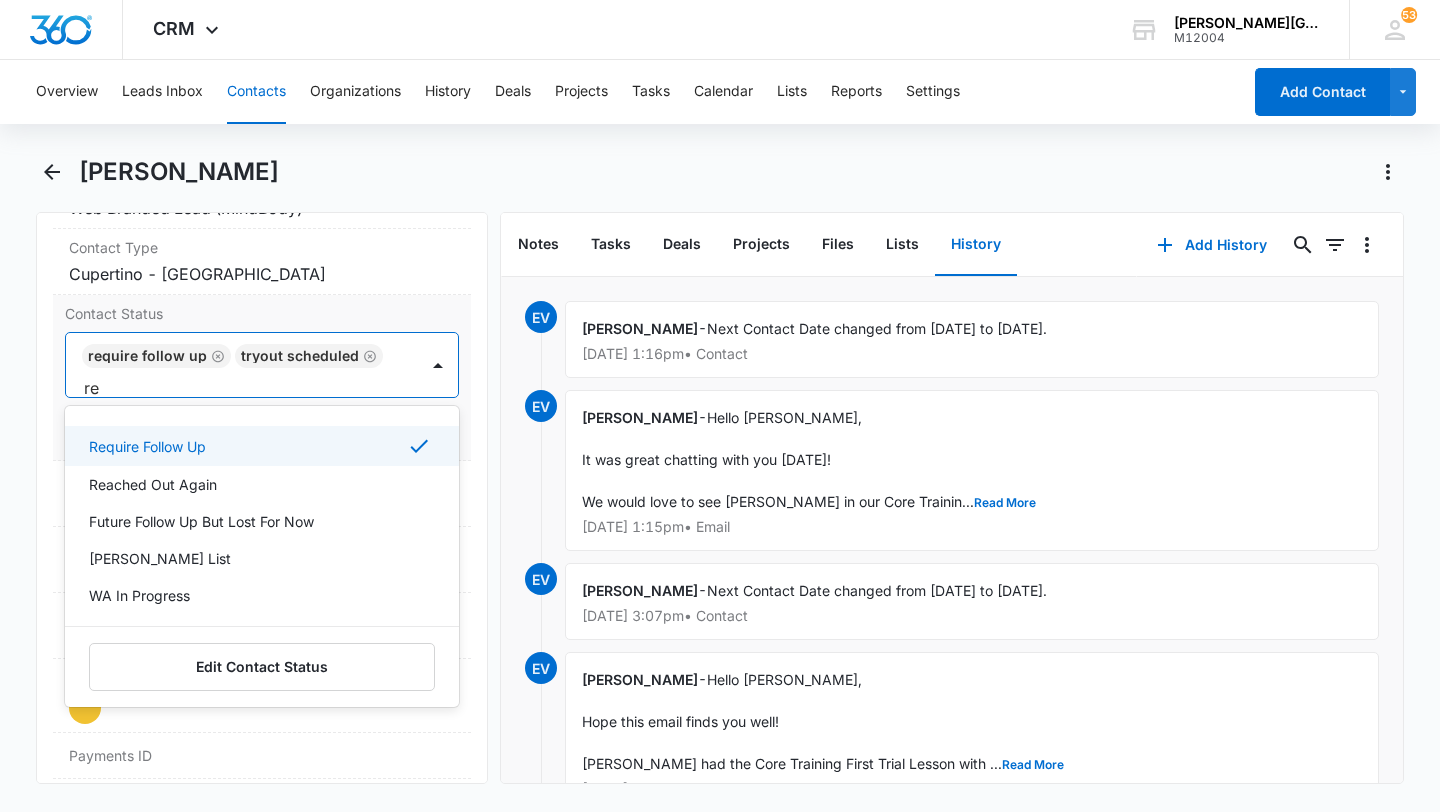 type on "rea" 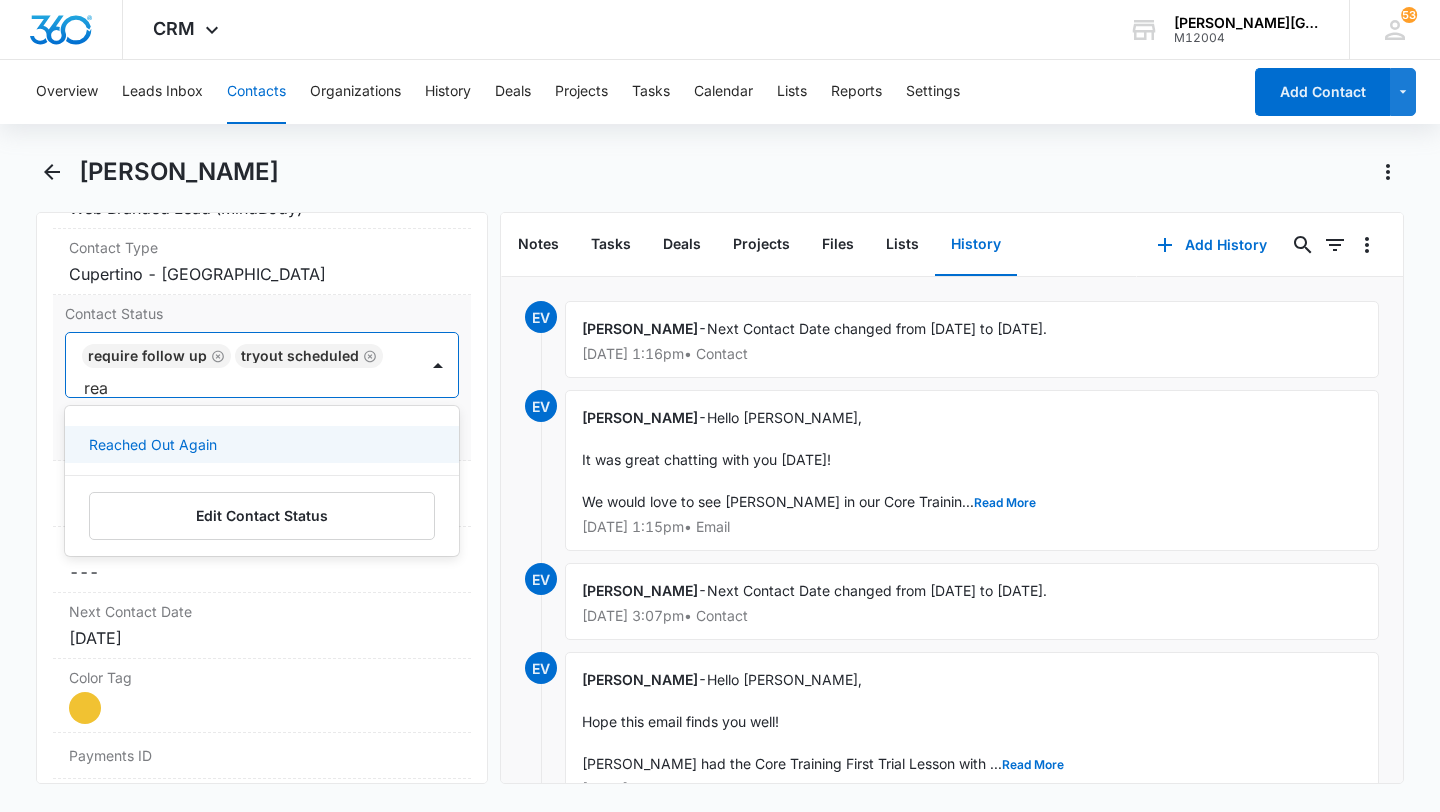 click on "Reached Out Again" at bounding box center [260, 444] 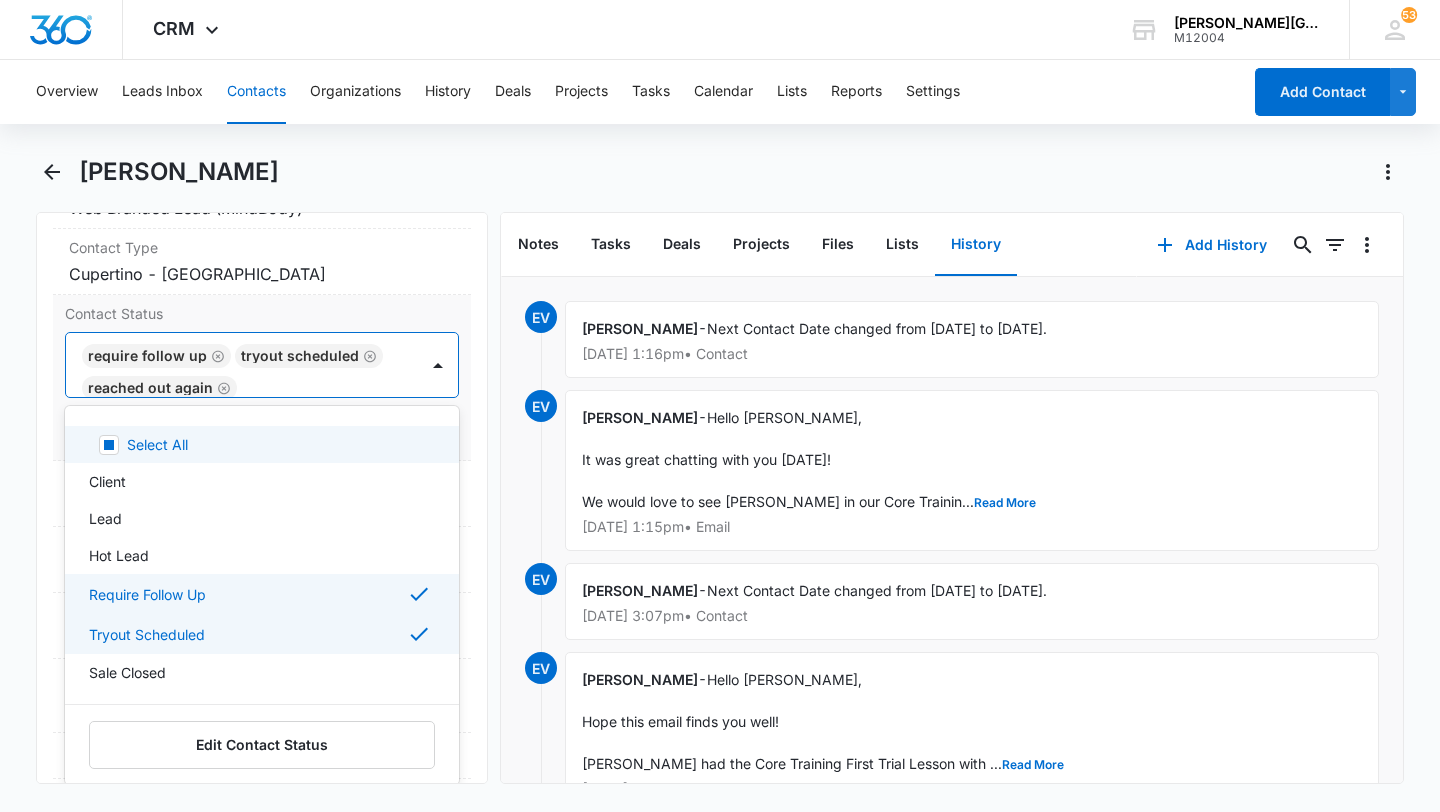 click on "Require Follow Up Tryout Scheduled Reached Out Again" at bounding box center [242, 365] 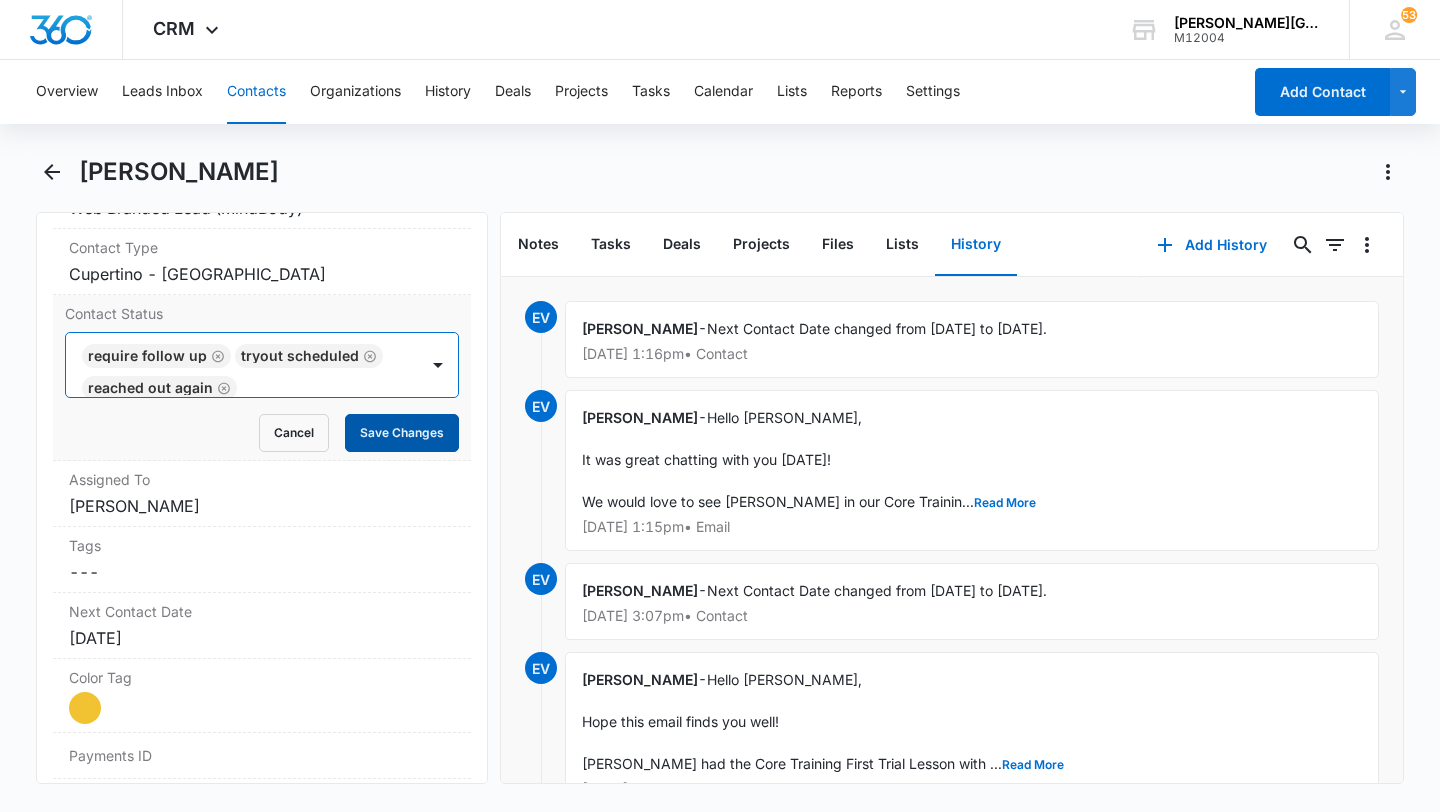 click on "Save Changes" at bounding box center (402, 433) 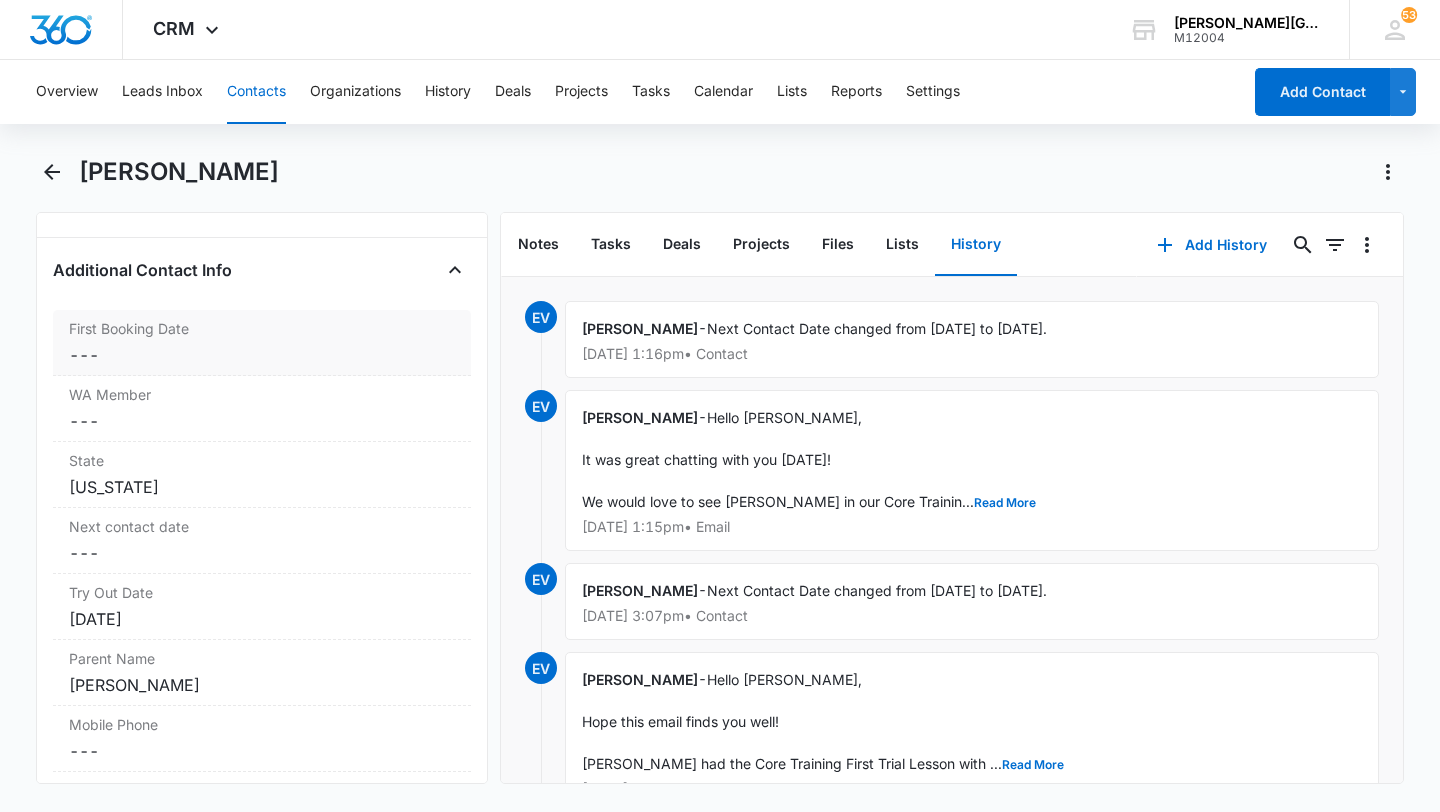 scroll, scrollTop: 1553, scrollLeft: 0, axis: vertical 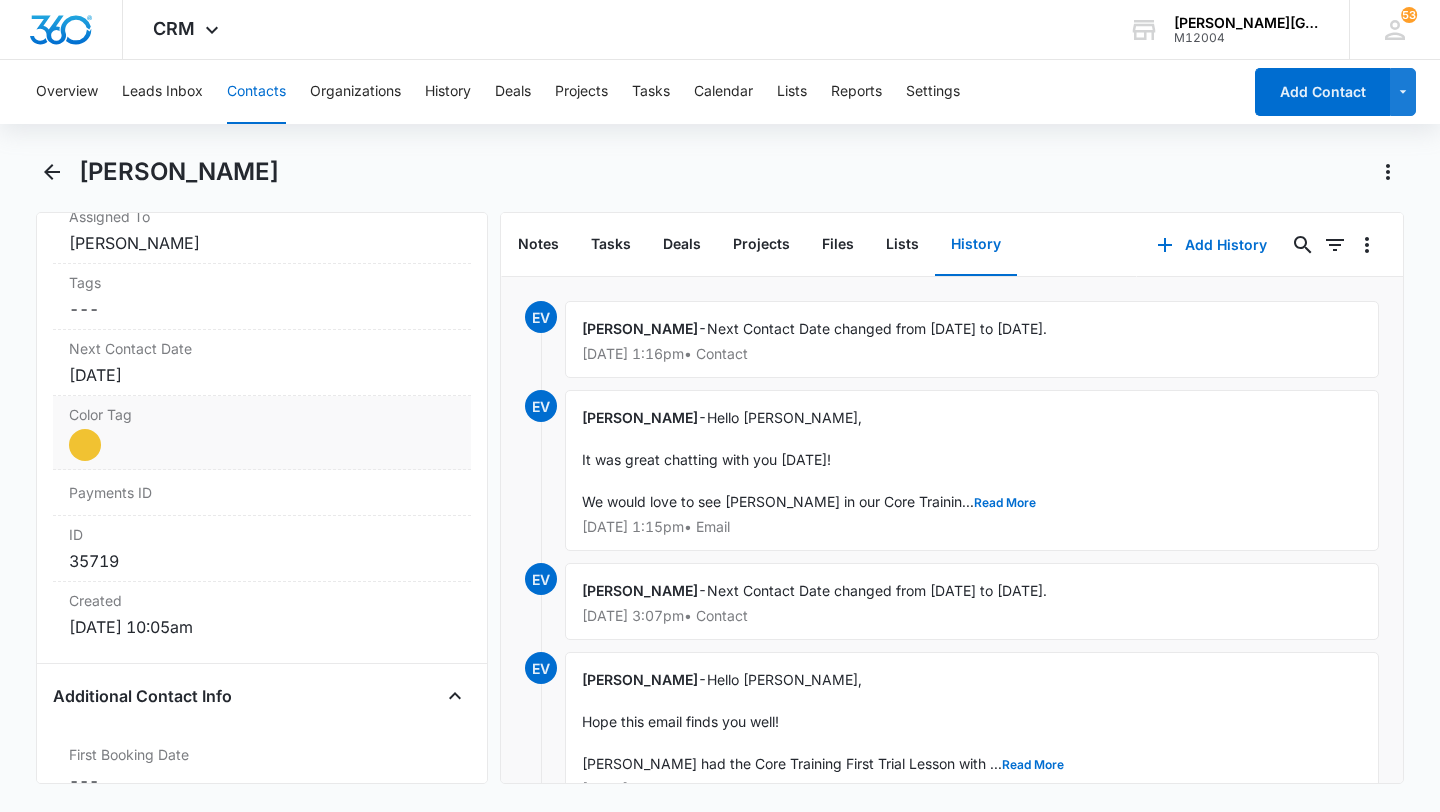 click on "Color Tag" at bounding box center [262, 414] 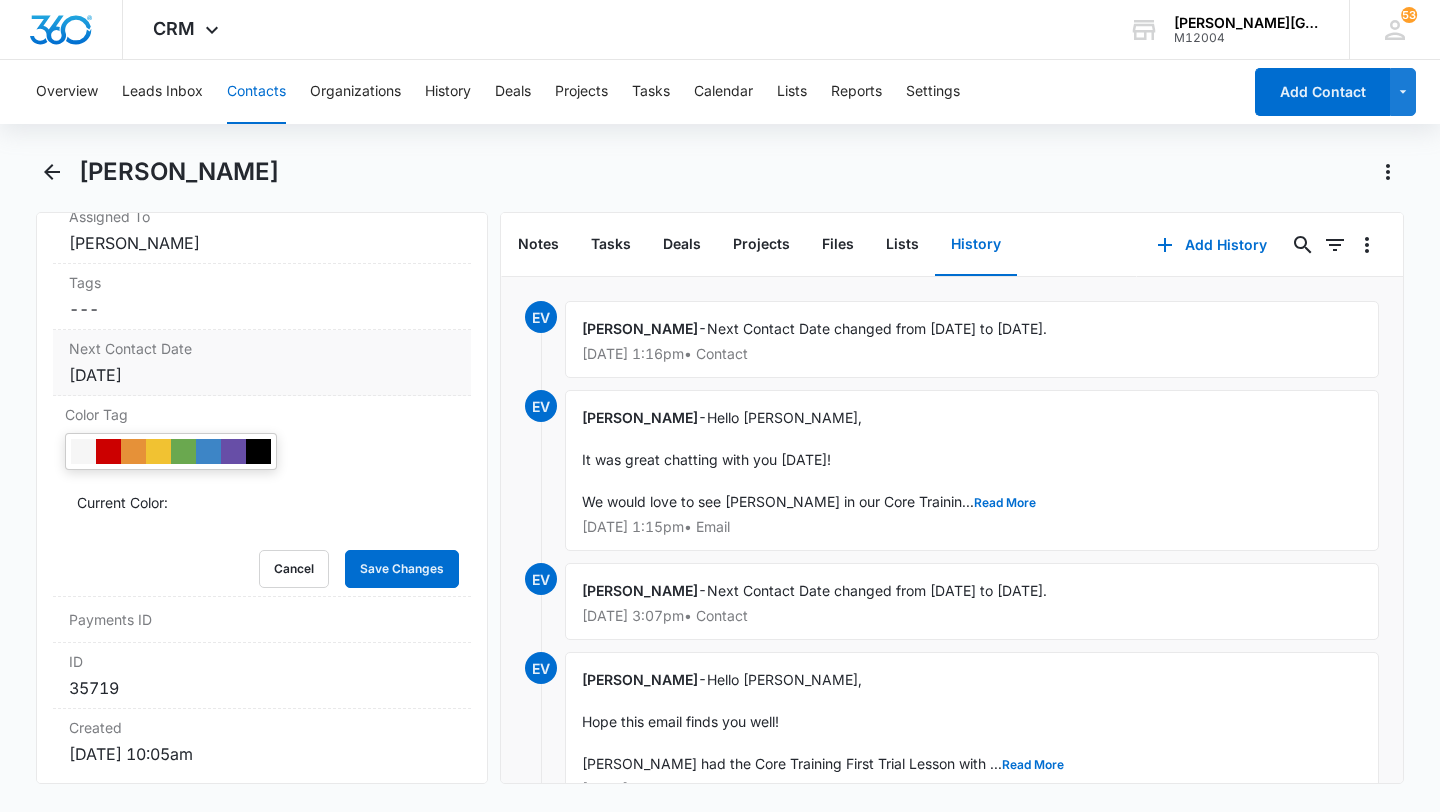 click on "[DATE]" at bounding box center (262, 375) 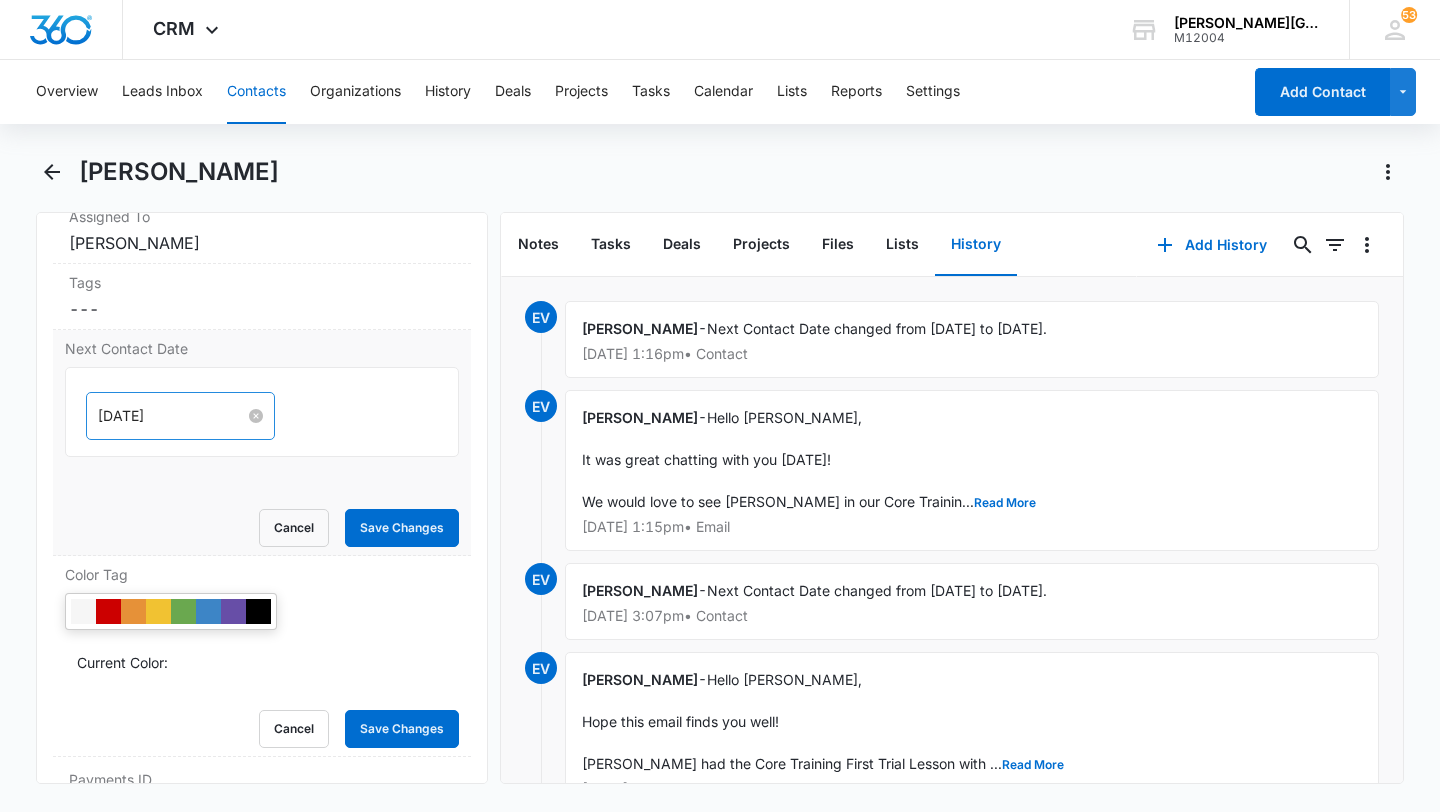 click on "[DATE]" at bounding box center [171, 416] 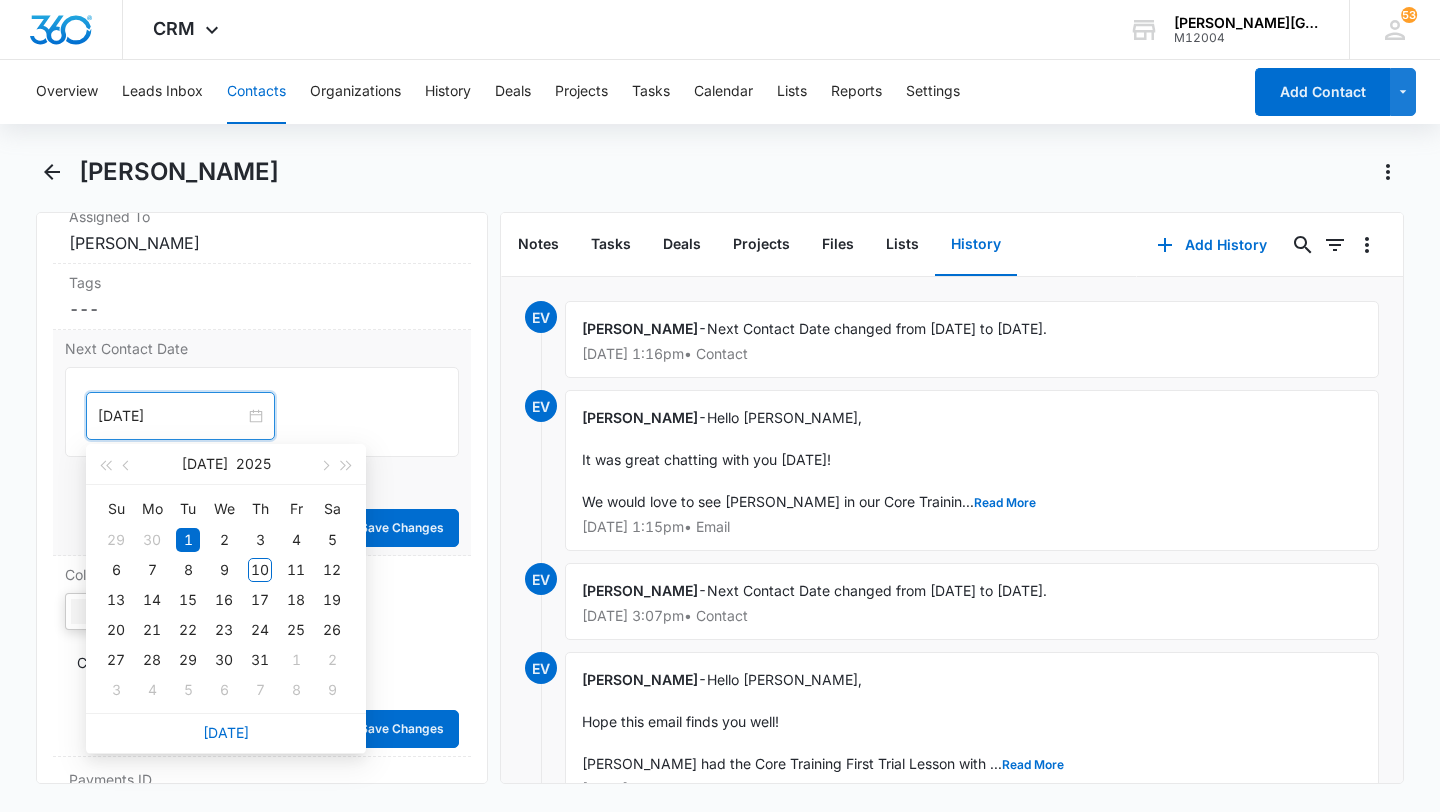 click on "[DATE]" at bounding box center [226, 733] 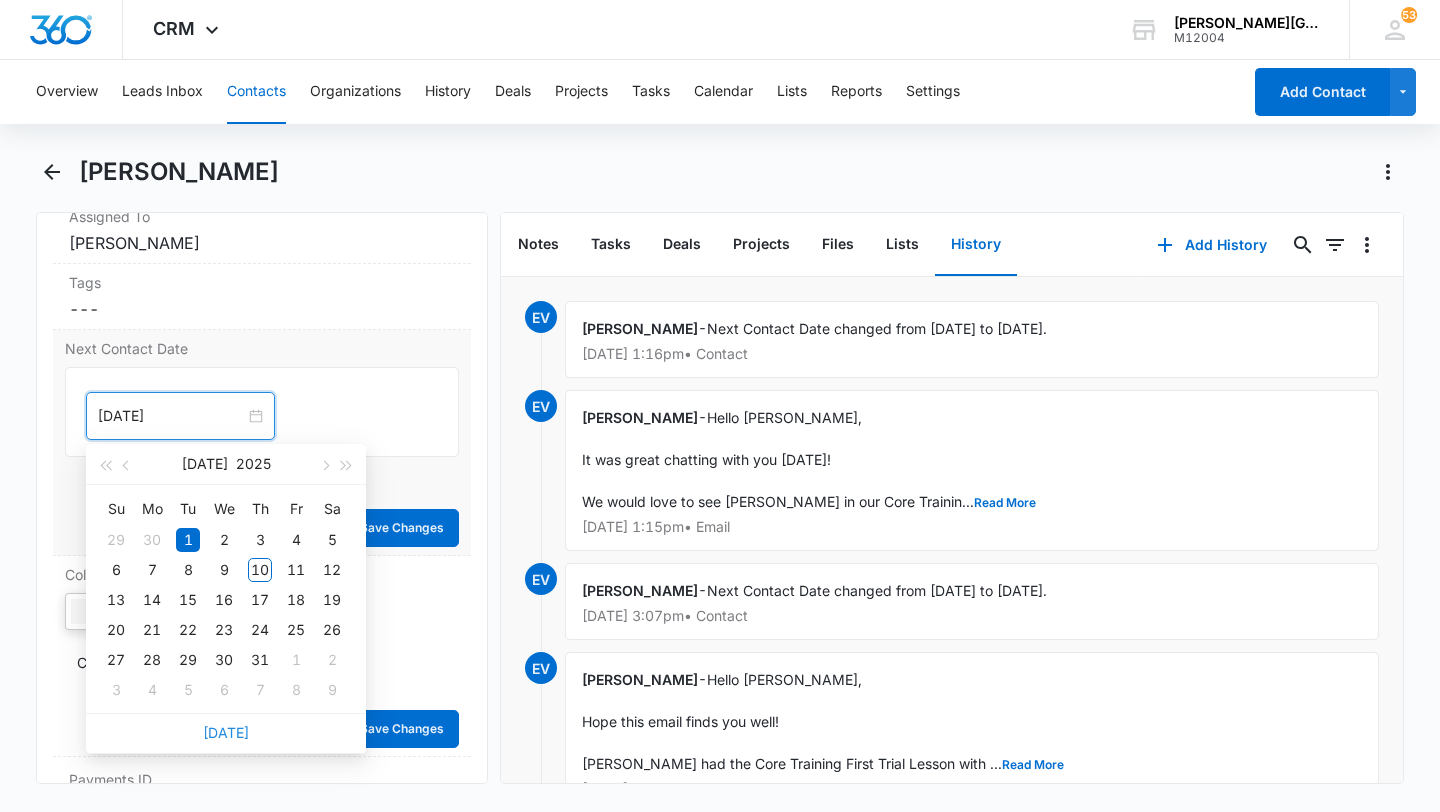 click on "[DATE]" at bounding box center [226, 732] 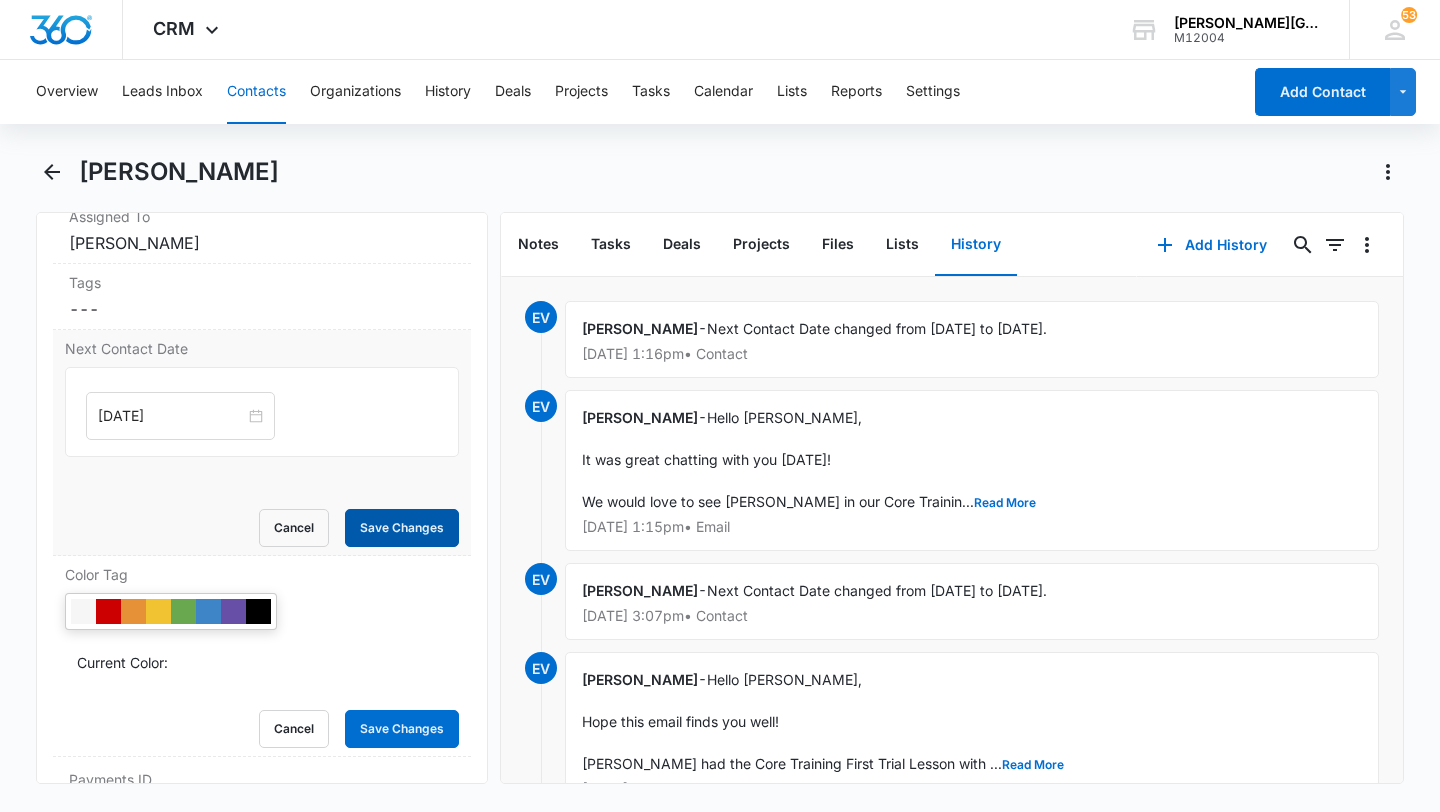click on "Save Changes" at bounding box center [402, 528] 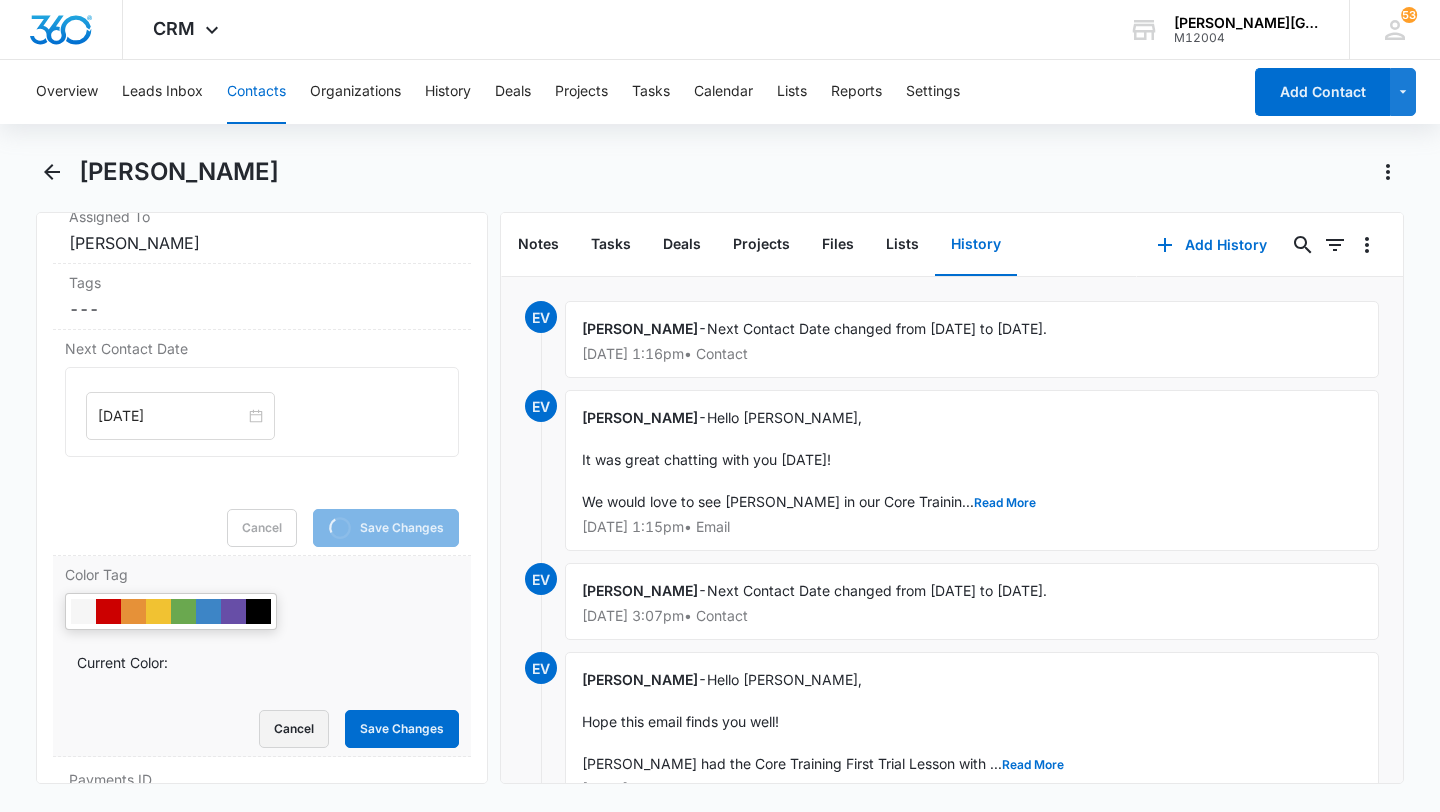 click on "Cancel" at bounding box center [294, 729] 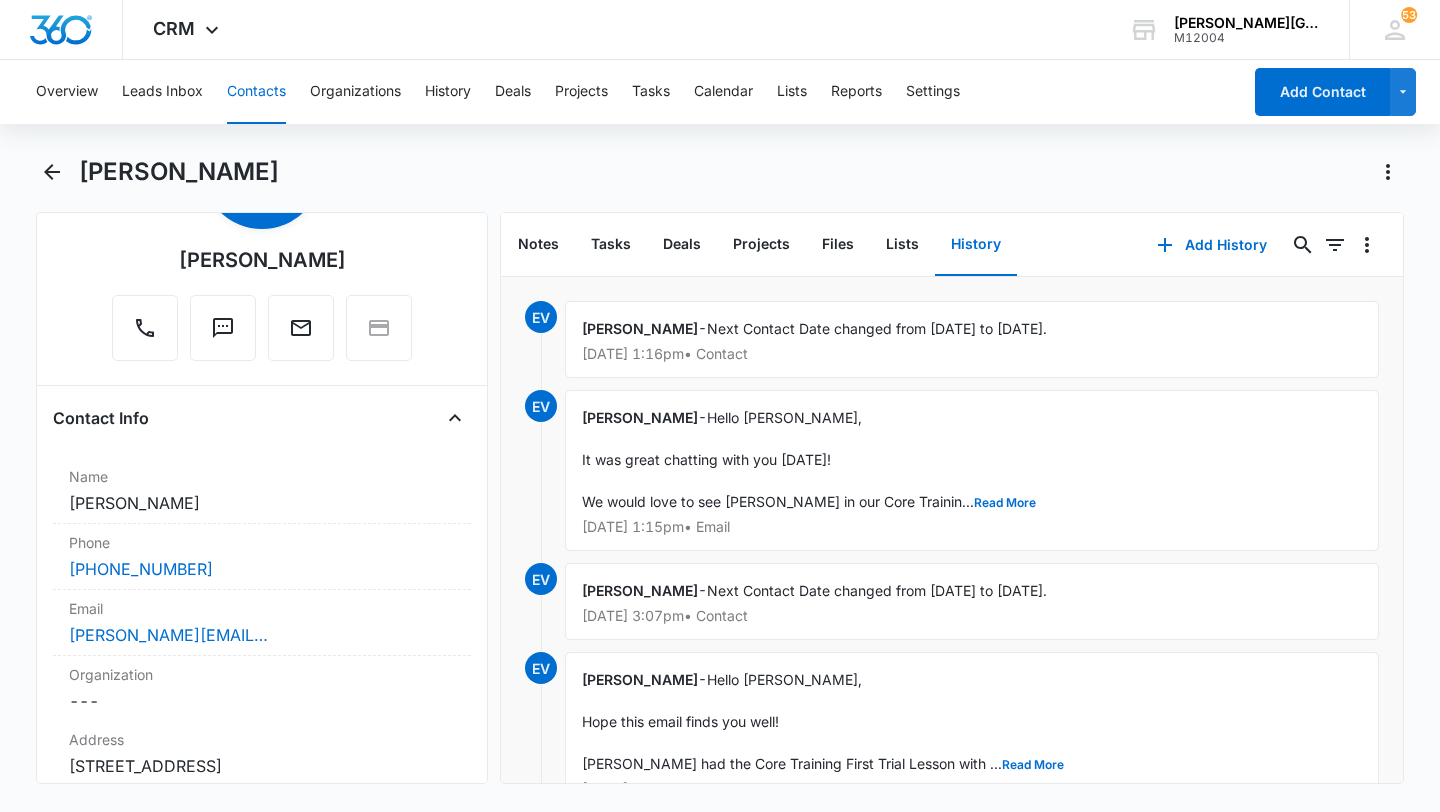 scroll, scrollTop: 0, scrollLeft: 0, axis: both 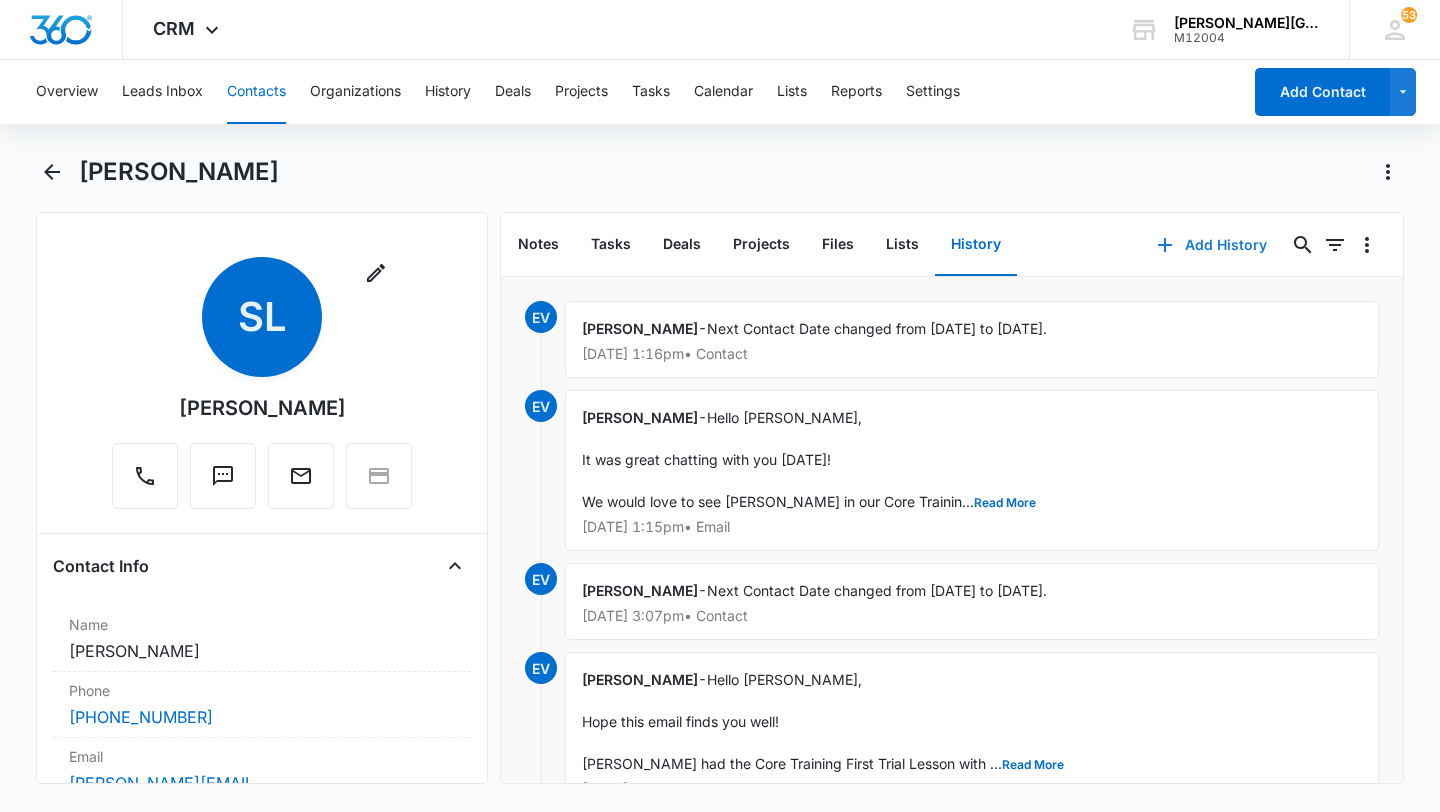 click on "Add History" at bounding box center (1212, 245) 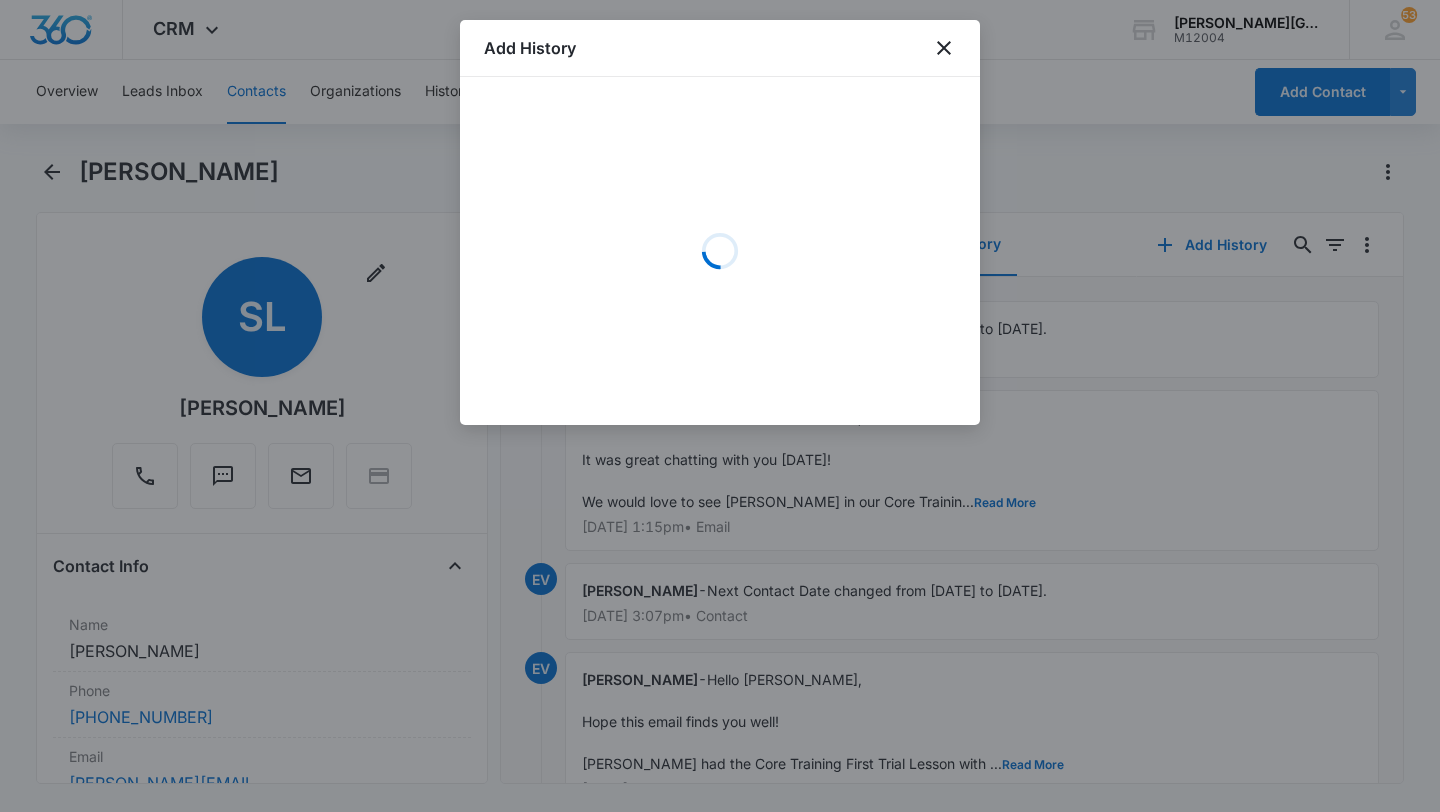 click on "Loading" at bounding box center [720, 251] 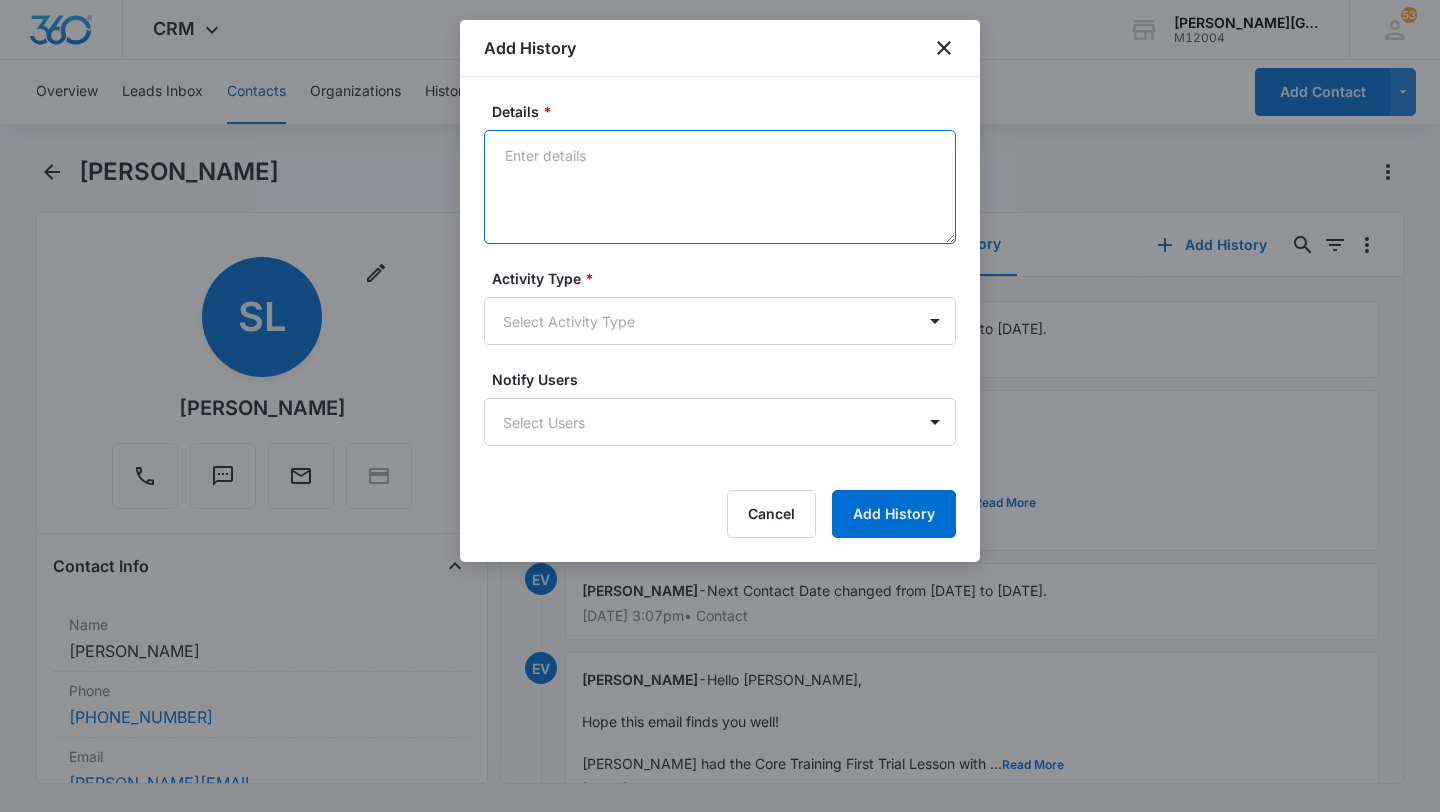click on "Details *" at bounding box center [720, 187] 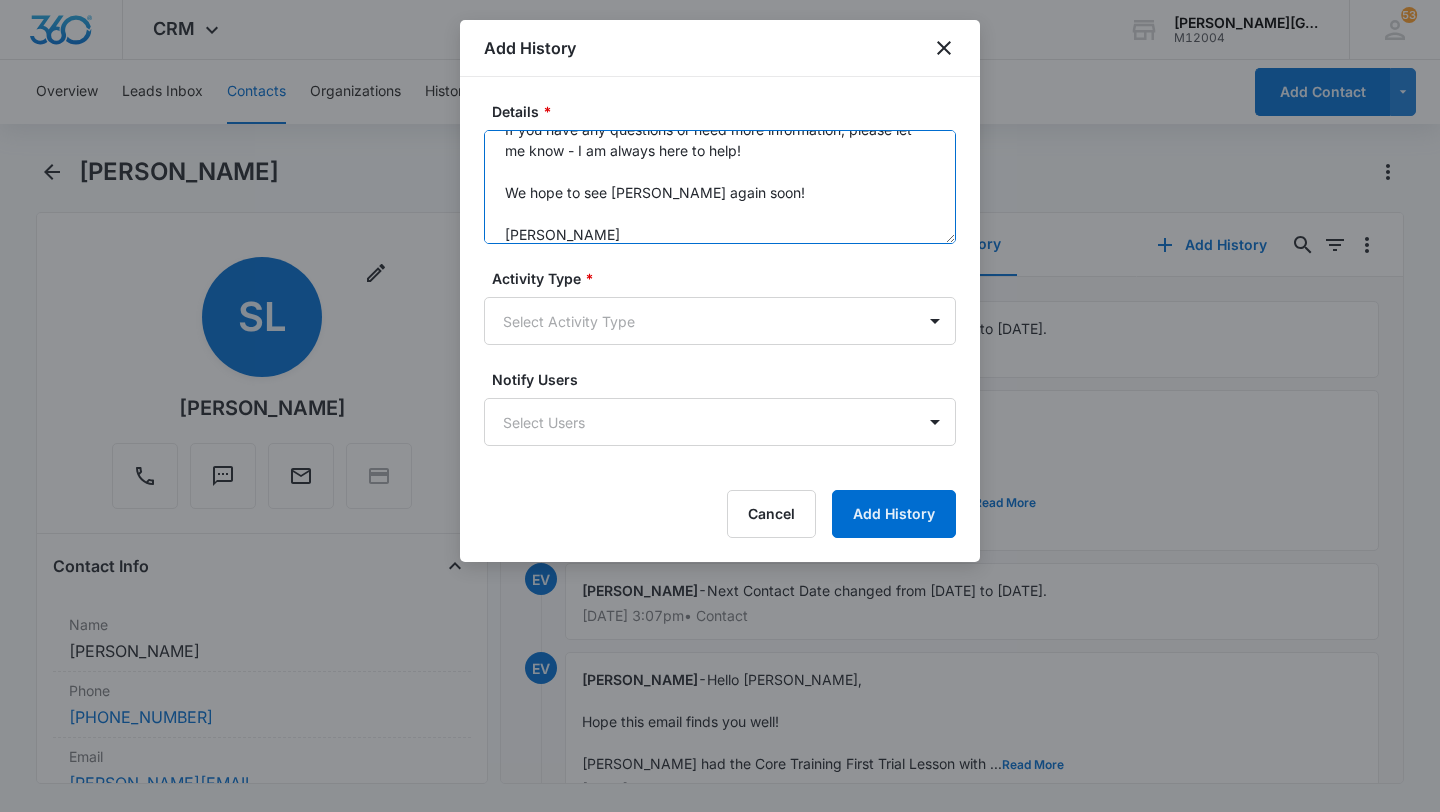scroll, scrollTop: 0, scrollLeft: 0, axis: both 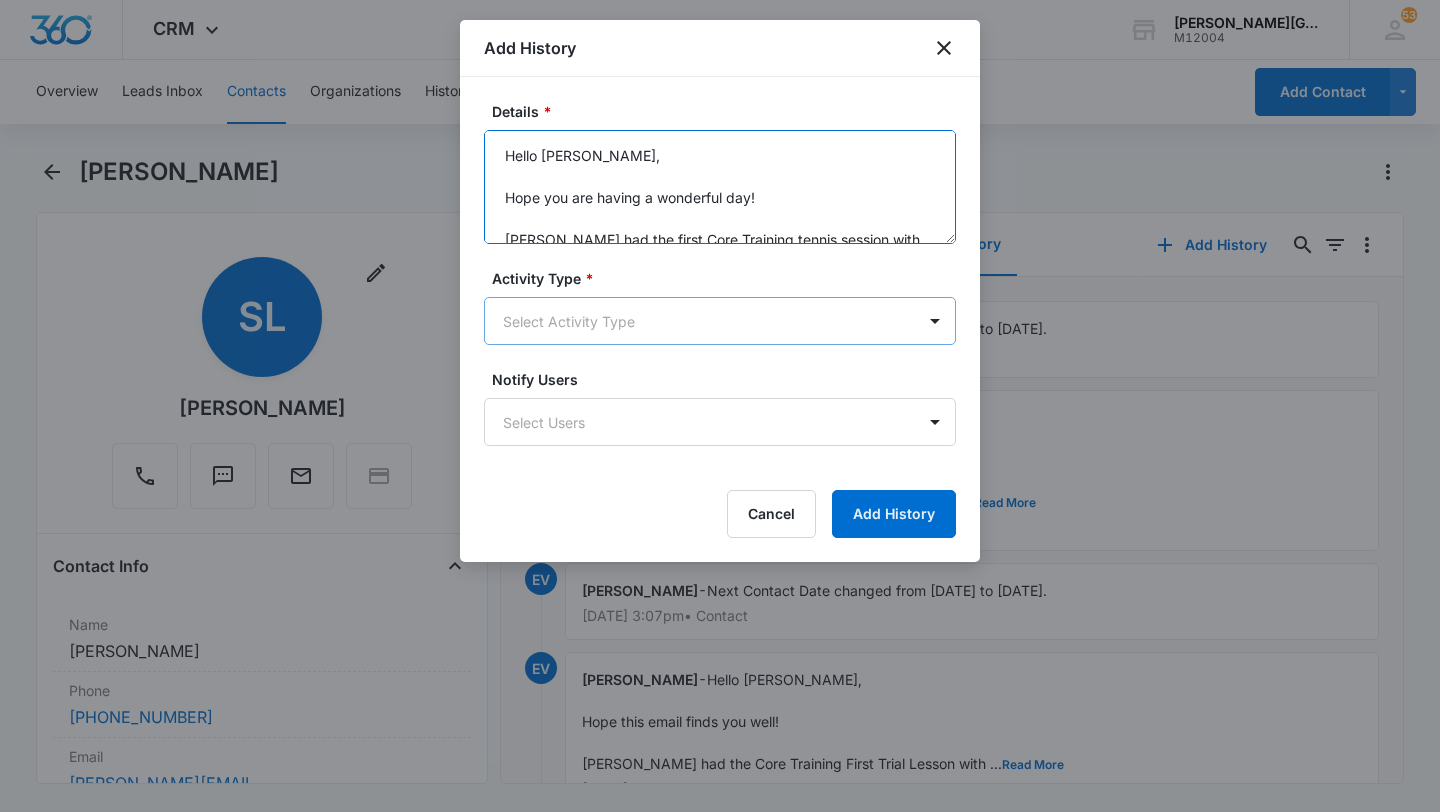 type on "Hello [PERSON_NAME],
Hope you are having a wonderful day!
[PERSON_NAME] had the first Core Training tennis session with our coaches a few weeks ago, but unfortunately, [PERSON_NAME] hasn't continued with our group lessons since, so I'm writing to make sure the first lesson went well and to see if there were any questions that needed answering - we always strive to provide you with all the information you need to start your tennis journey with us!
If you have any questions or need more information, please let me know - I am always here to help!
We hope to see [PERSON_NAME] again soon!
[PERSON_NAME]" 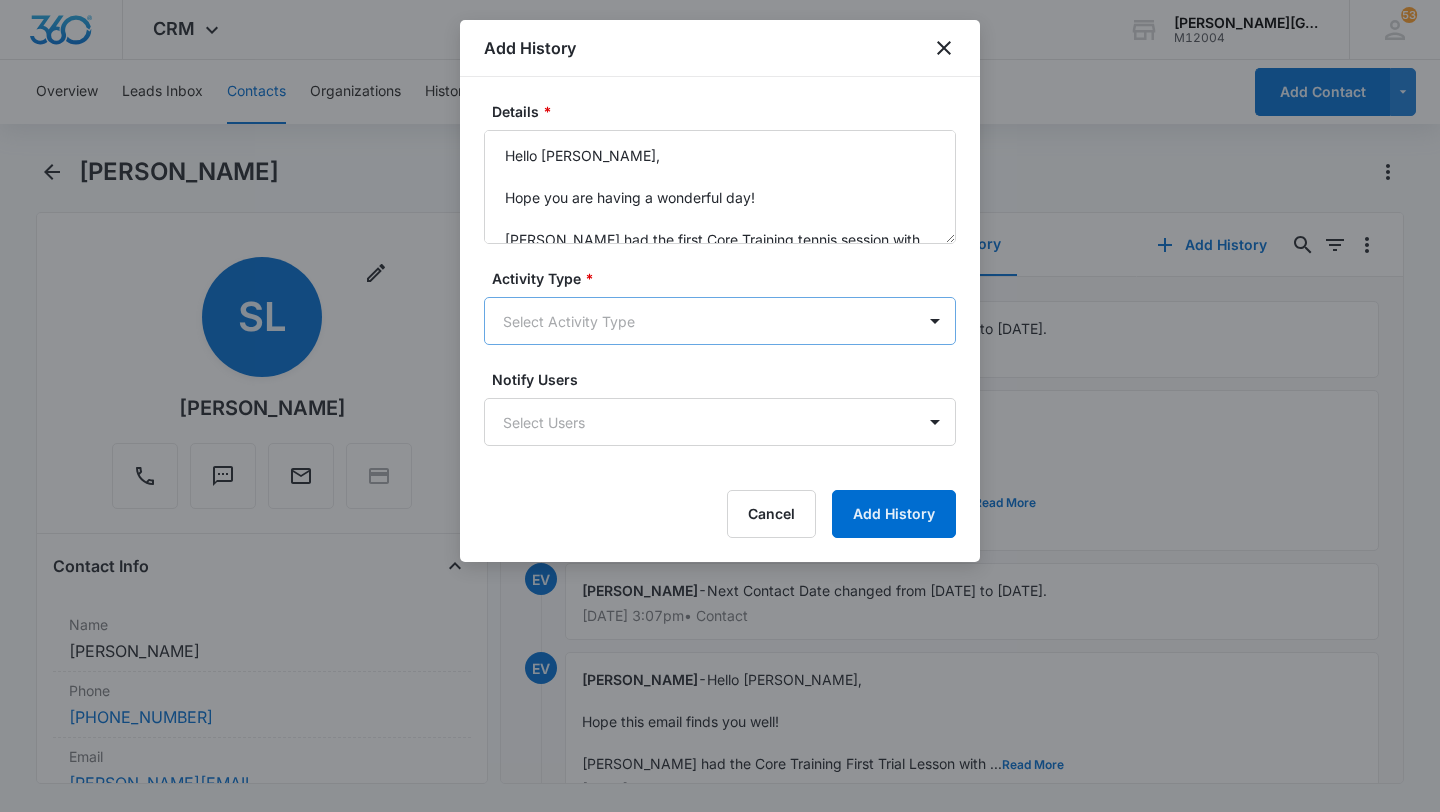 click on "CRM Apps Reputation Websites Forms CRM Email Social Shop Payments POS Content Ads Intelligence Files Brand Settings [PERSON_NAME] Tennis Academy M12004 Your Accounts View All 53 EV [PERSON_NAME] [PERSON_NAME][EMAIL_ADDRESS][DOMAIN_NAME] My Profile 53 Notifications Support Logout Terms & Conditions   •   Privacy Policy Overview Leads Inbox Contacts Organizations History Deals Projects Tasks Calendar Lists Reports Settings Add Contact [PERSON_NAME] Remove SL [PERSON_NAME] Contact Info Name Cancel Save Changes [PERSON_NAME] Phone Cancel Save Changes [PHONE_NUMBER] Email Cancel Save Changes [PERSON_NAME][EMAIL_ADDRESS][PERSON_NAME][DOMAIN_NAME] Organization Cancel Save Changes --- Address Cancel Save Changes [GEOGRAPHIC_DATA] [GEOGRAPHIC_DATA] Details Source Cancel Save Changes Web Branded Lead (MindBody) Contact Type Cancel Save Changes Cupertino - De Anza College Contact Status Cancel Save Changes Require Follow Up, Tryout Scheduled, Reached Out Again Assigned To Cancel Save Changes [PERSON_NAME] Tags Cancel Save Changes --- Next Contact Date Cancel Save Changes" at bounding box center (720, 406) 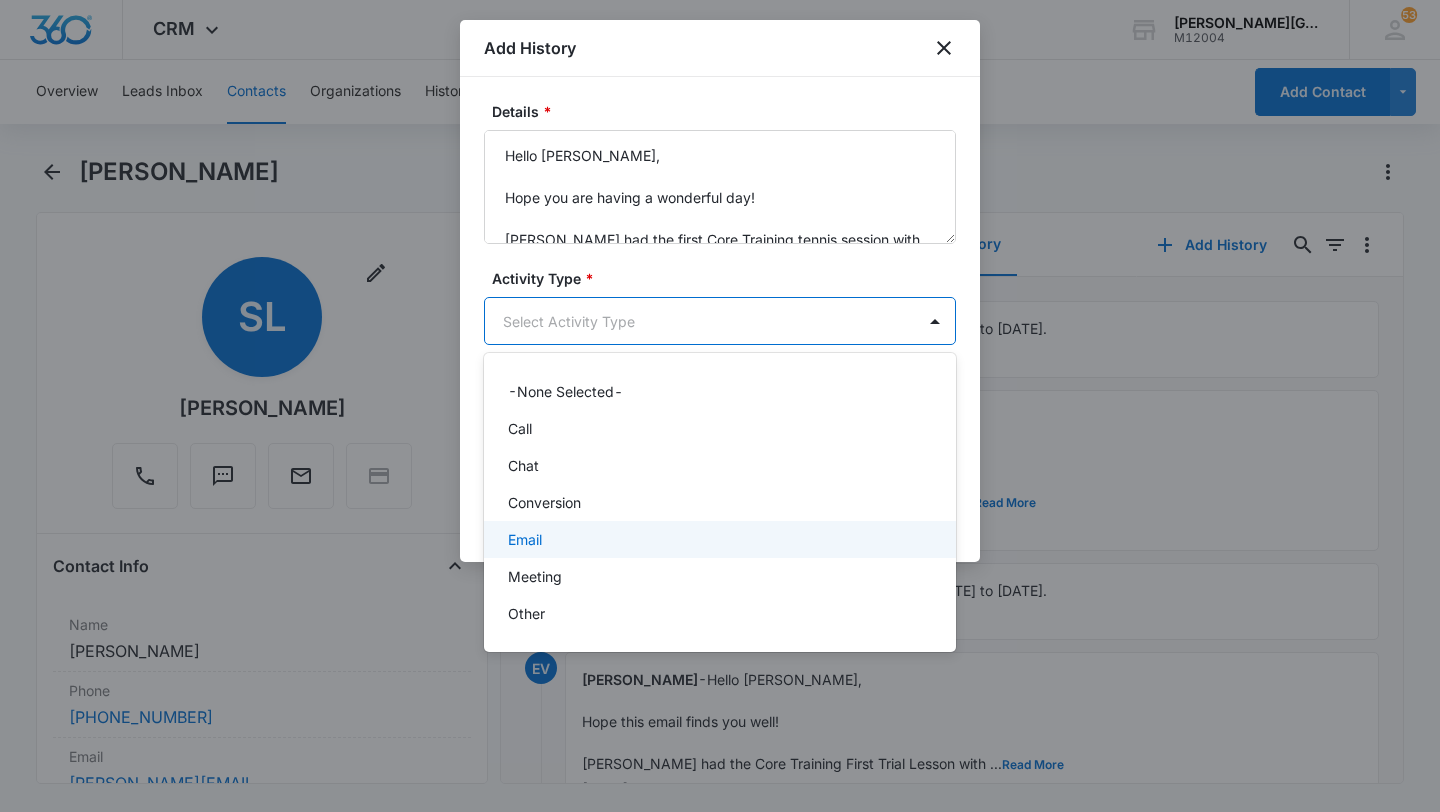 click on "Email" at bounding box center [718, 539] 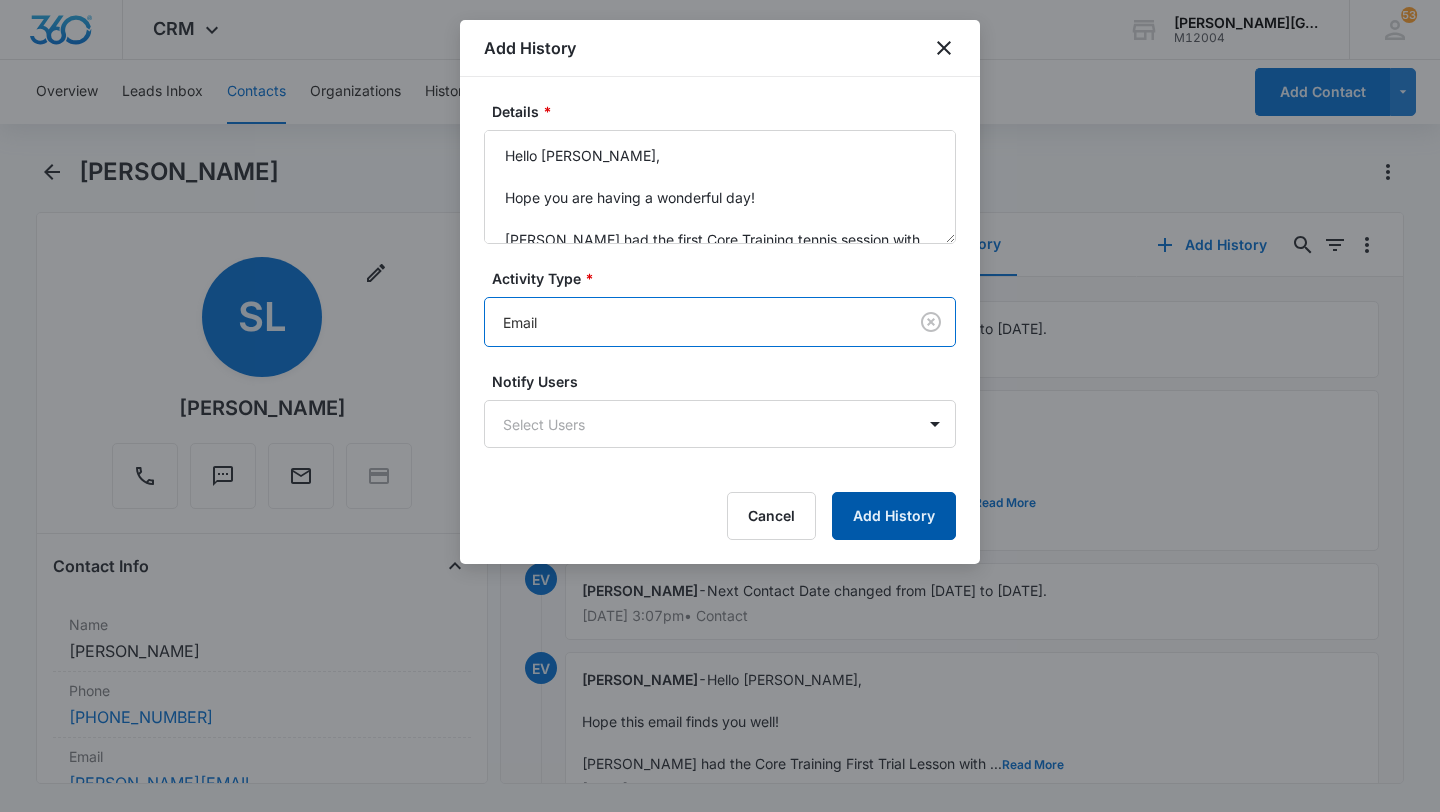 click on "Add History" at bounding box center (894, 516) 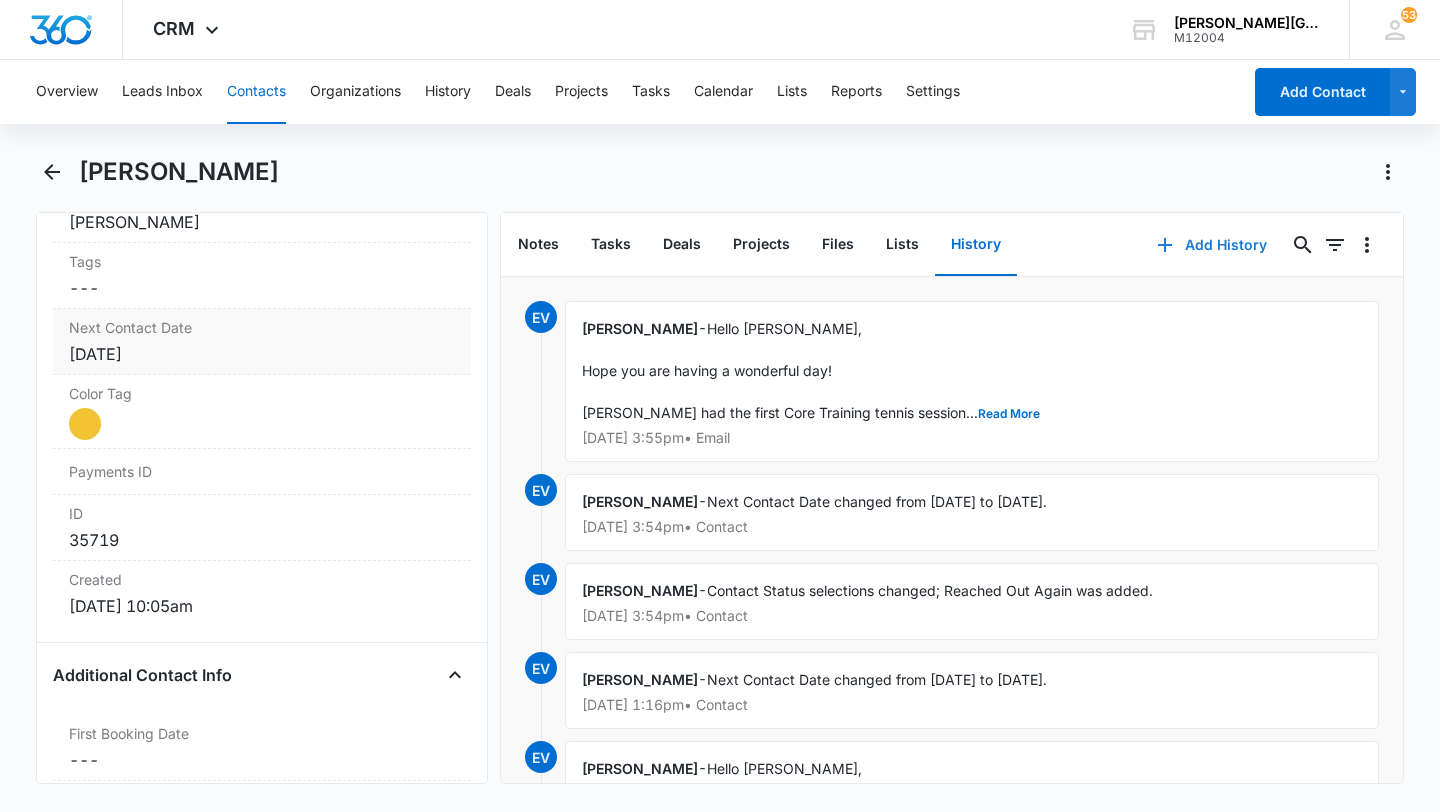 scroll, scrollTop: 1067, scrollLeft: 0, axis: vertical 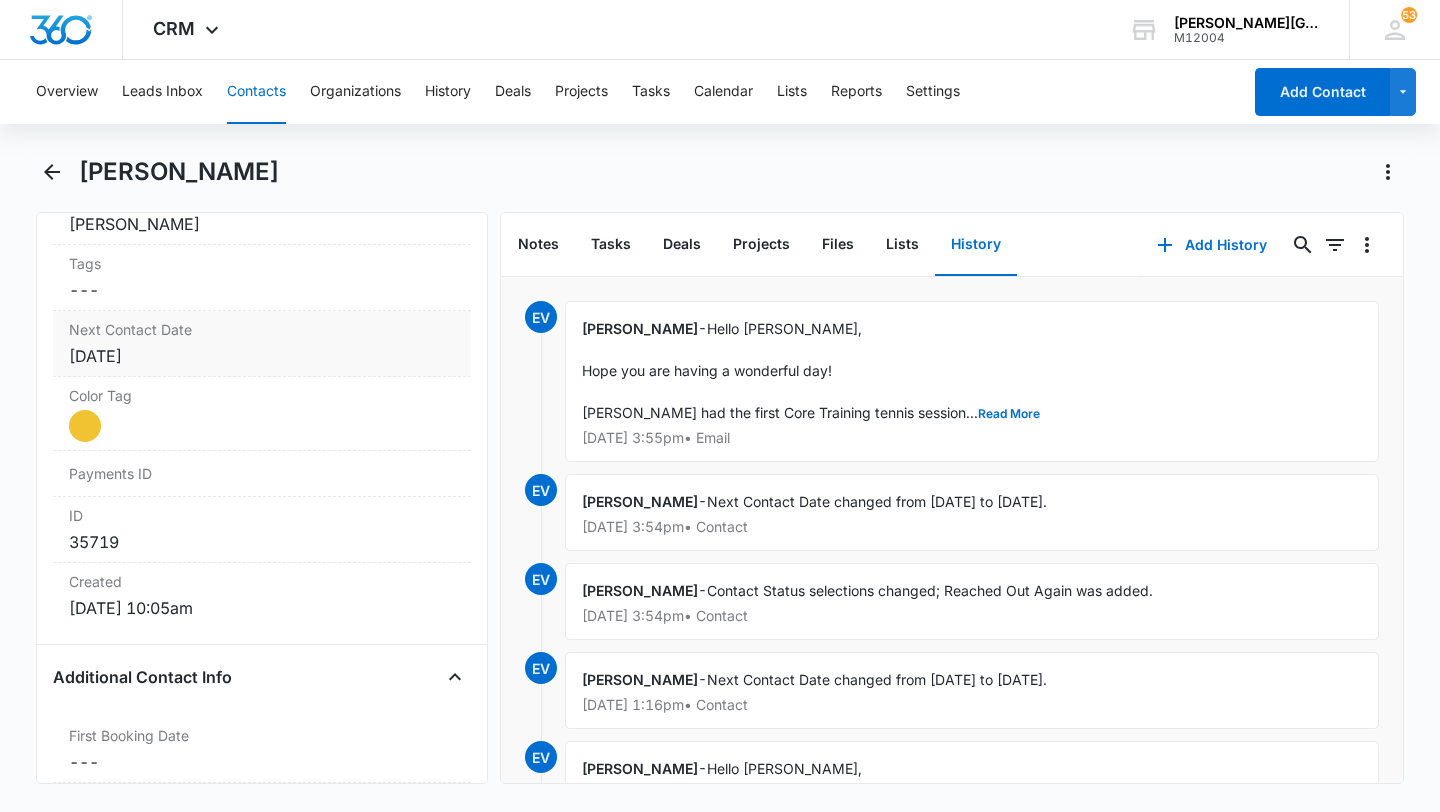 click on "Next Contact Date Cancel Save Changes [DATE]" at bounding box center [262, 344] 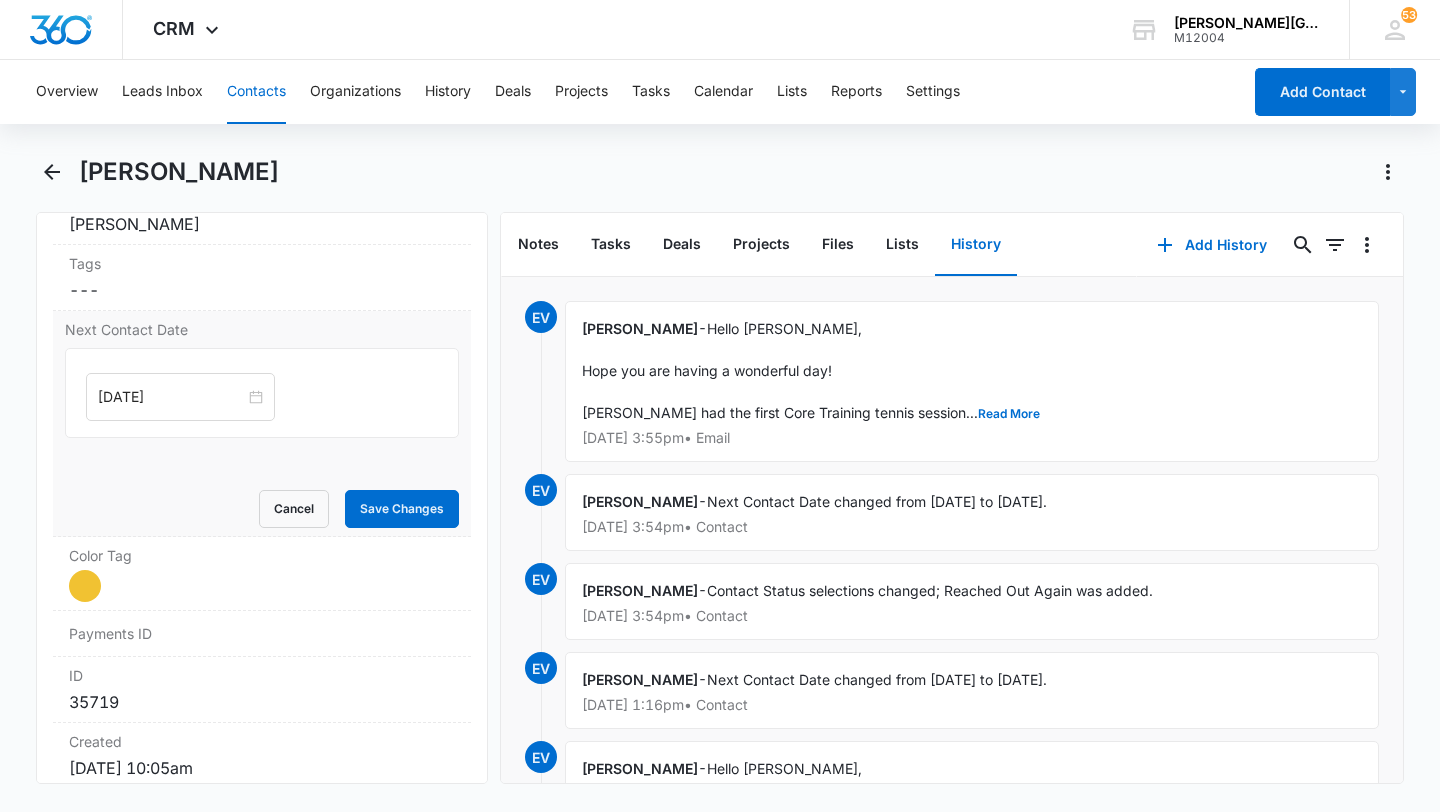 click on "[DATE]" at bounding box center [262, 393] 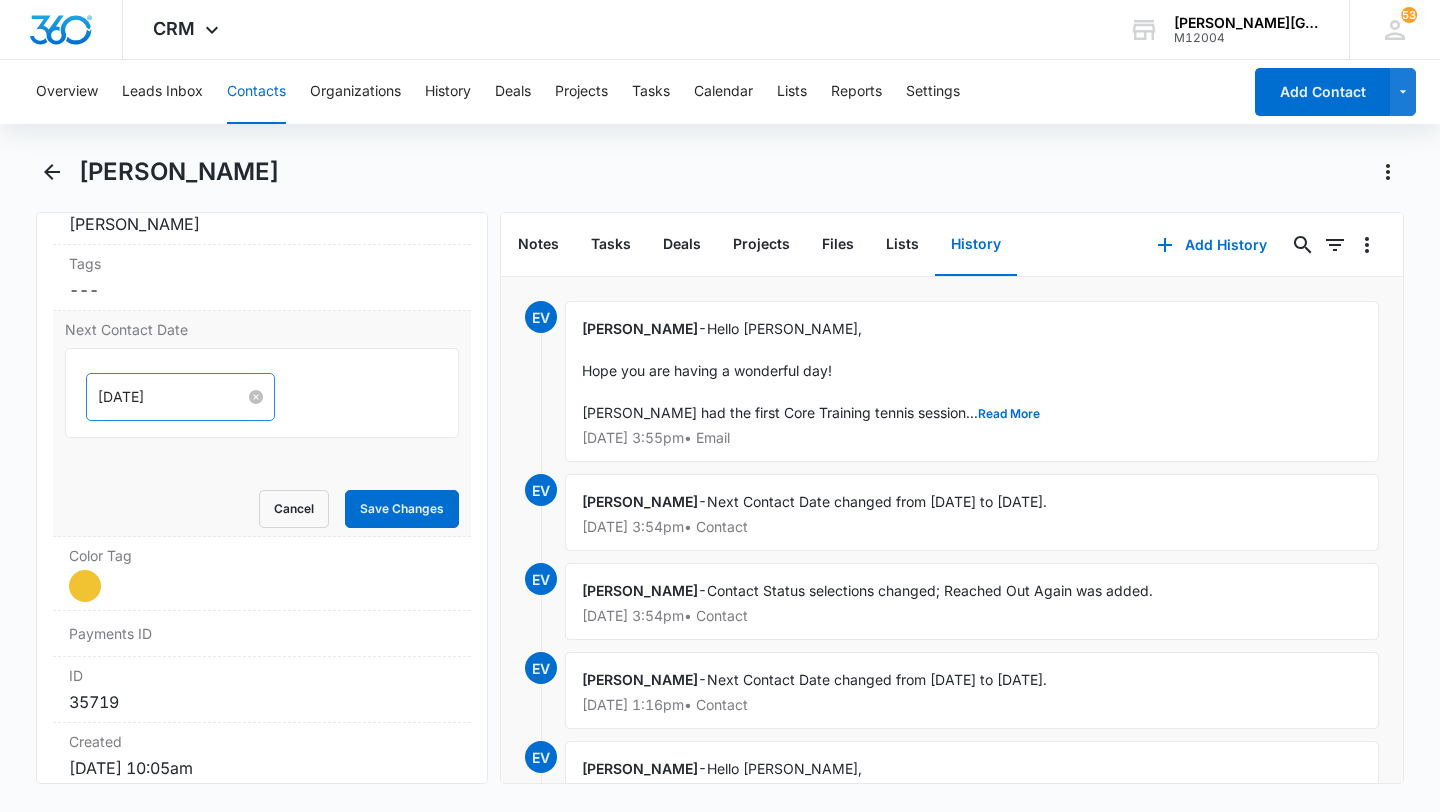 click on "[DATE]" at bounding box center [171, 397] 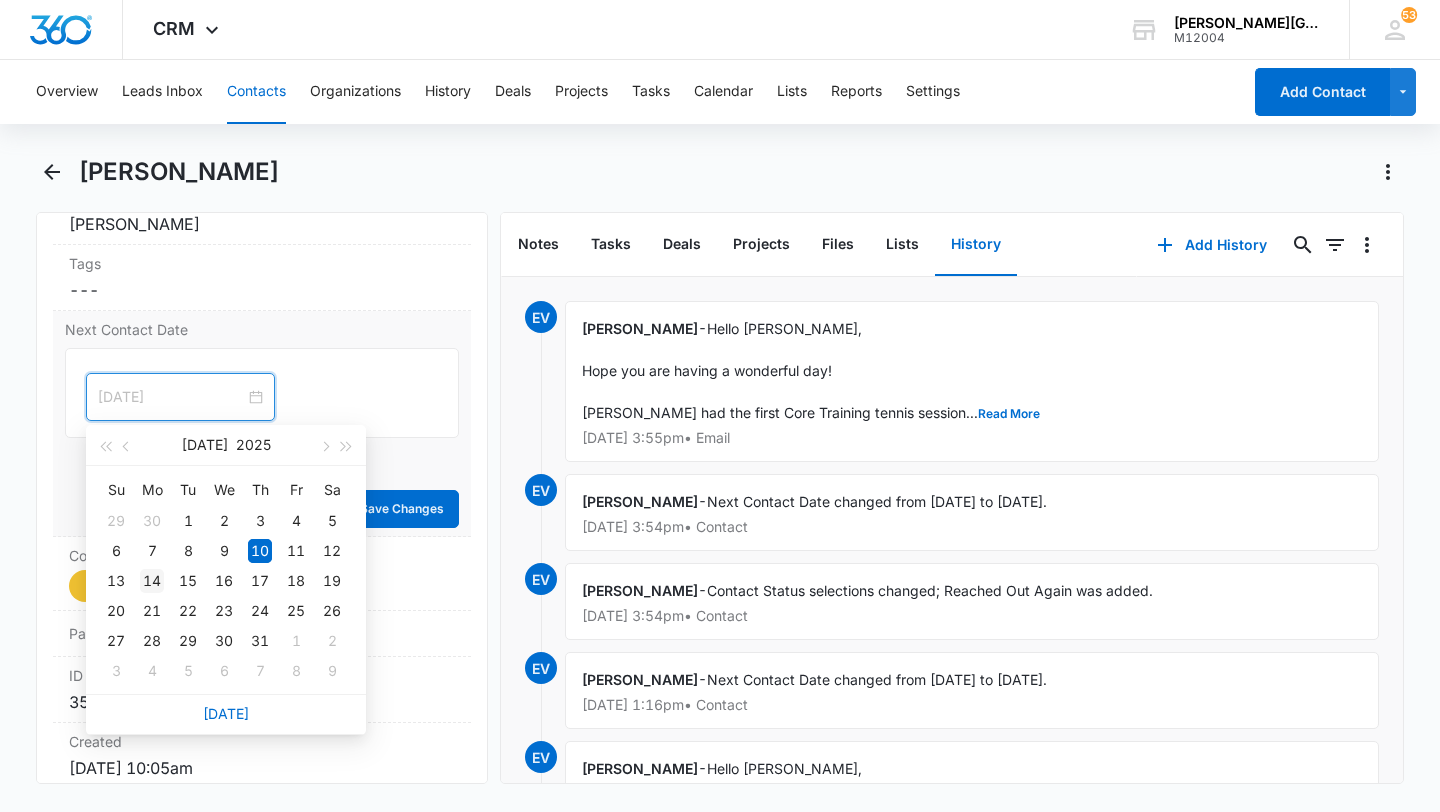 click on "14" at bounding box center (152, 581) 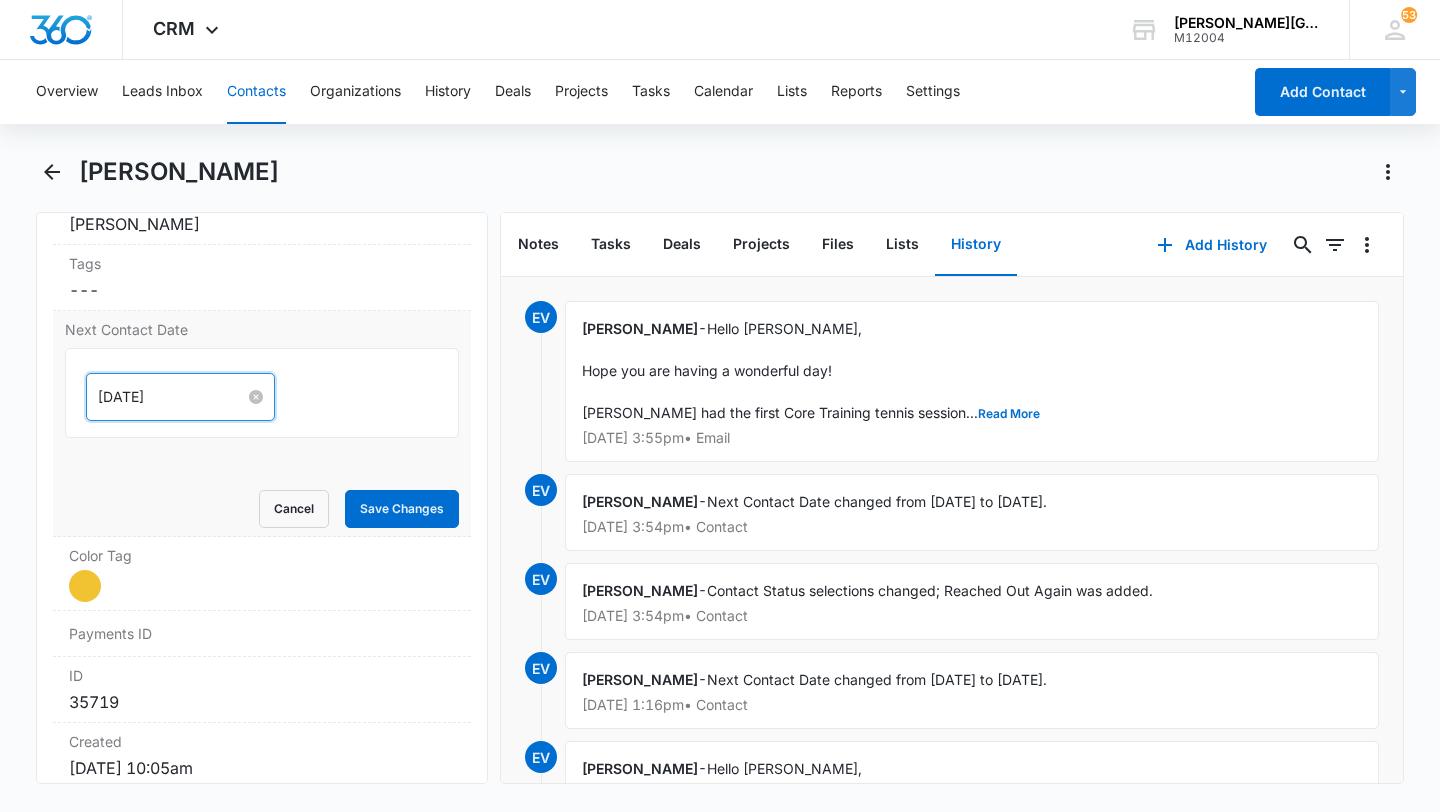 click on "[DATE]" at bounding box center (171, 397) 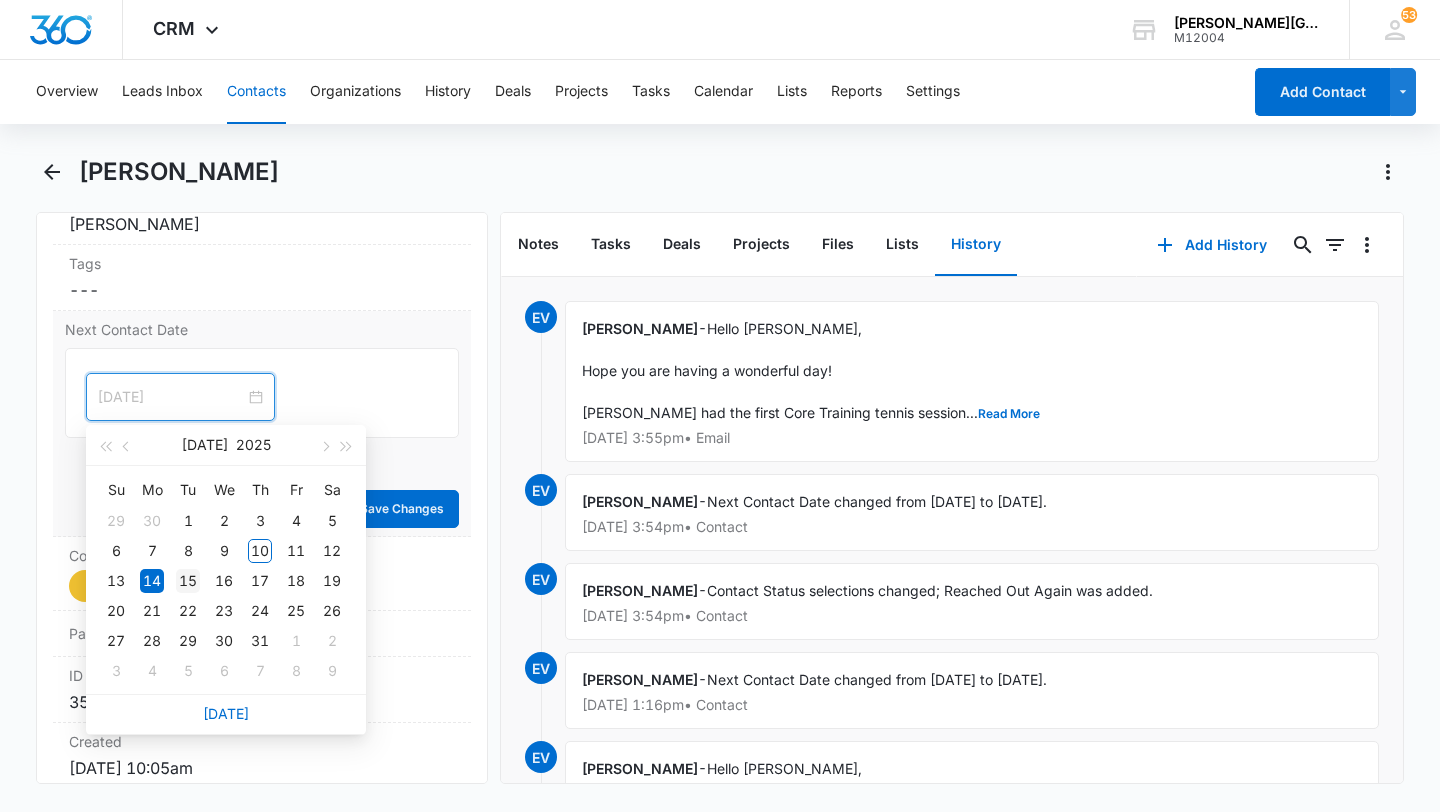 type on "[DATE]" 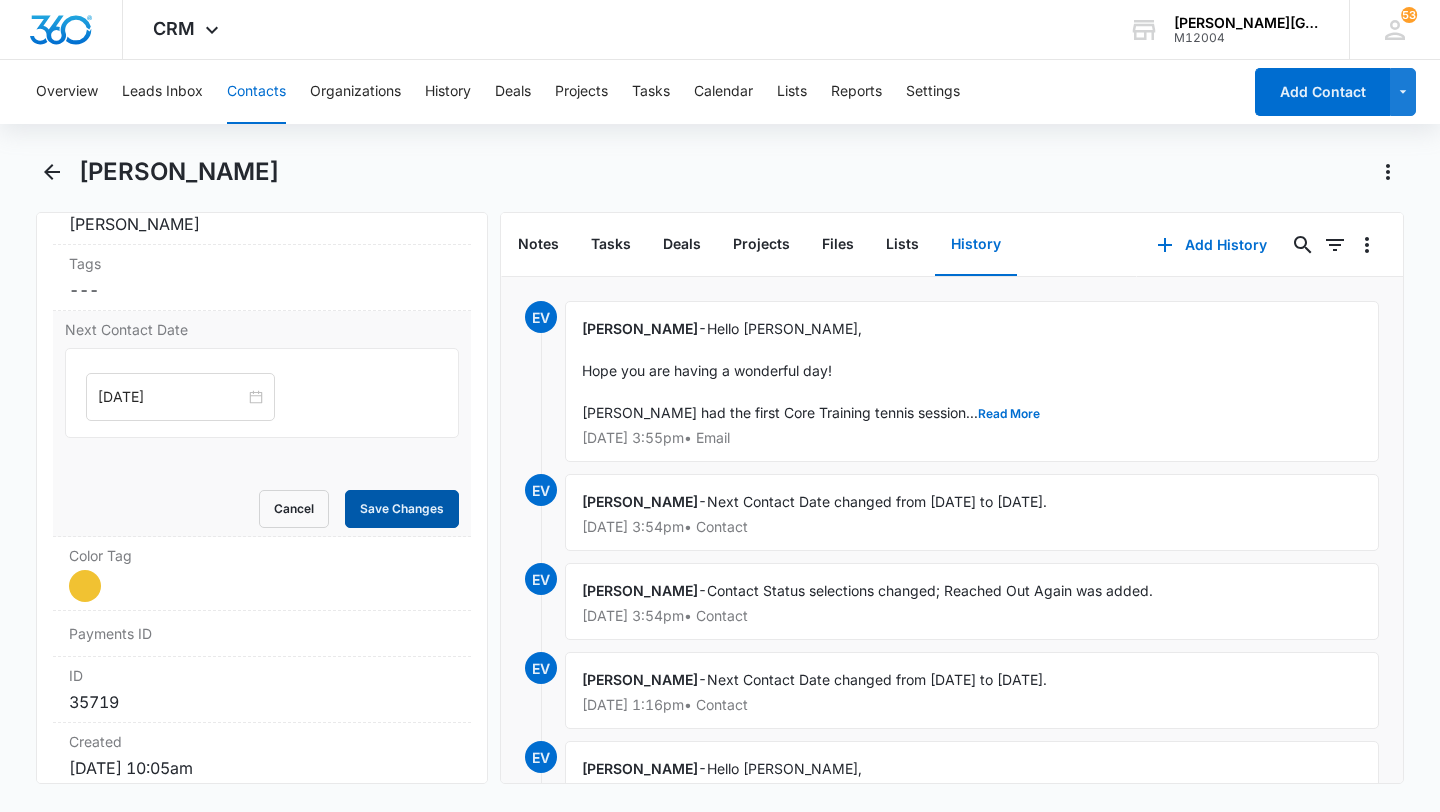 click on "Save Changes" at bounding box center [402, 509] 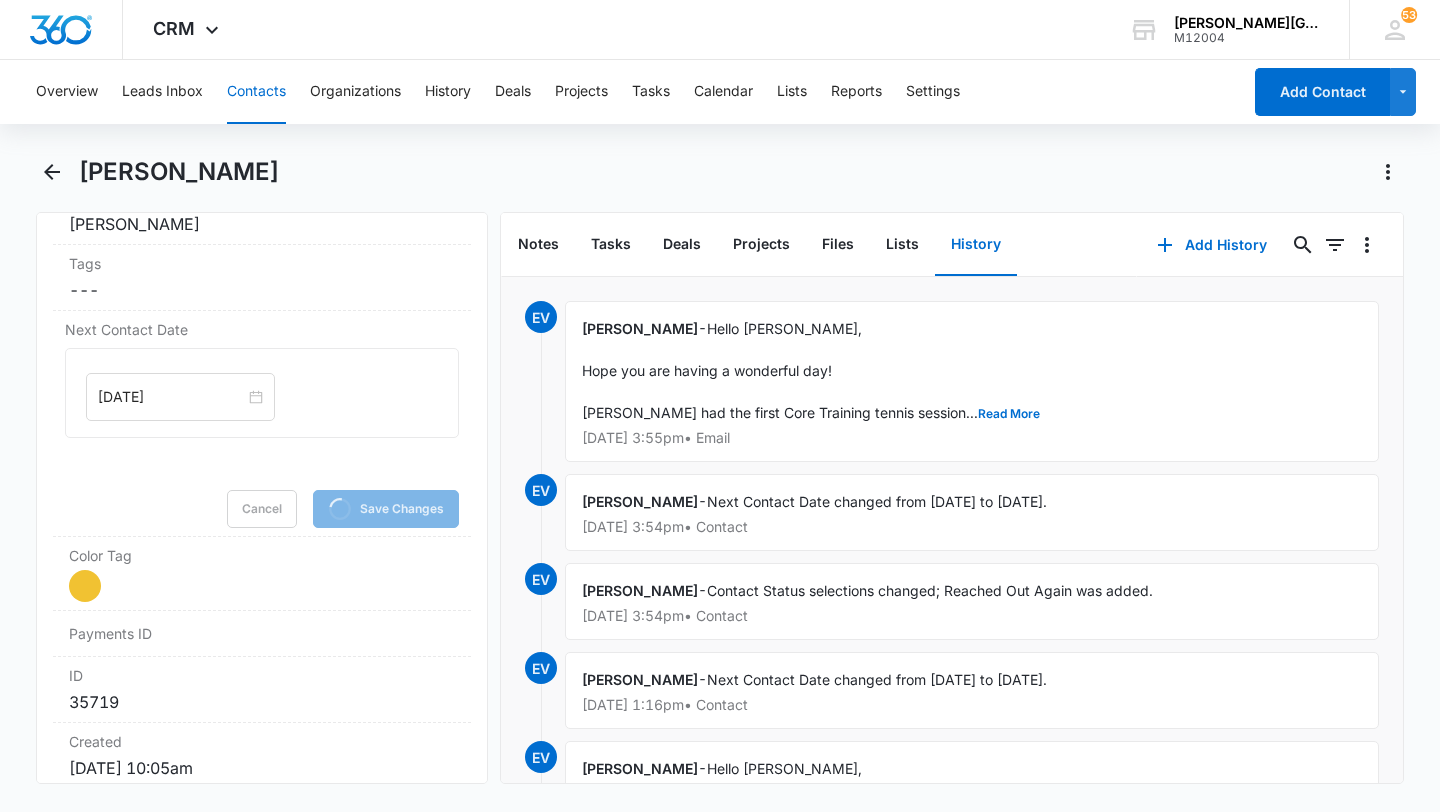 click on "Contacts" at bounding box center (256, 92) 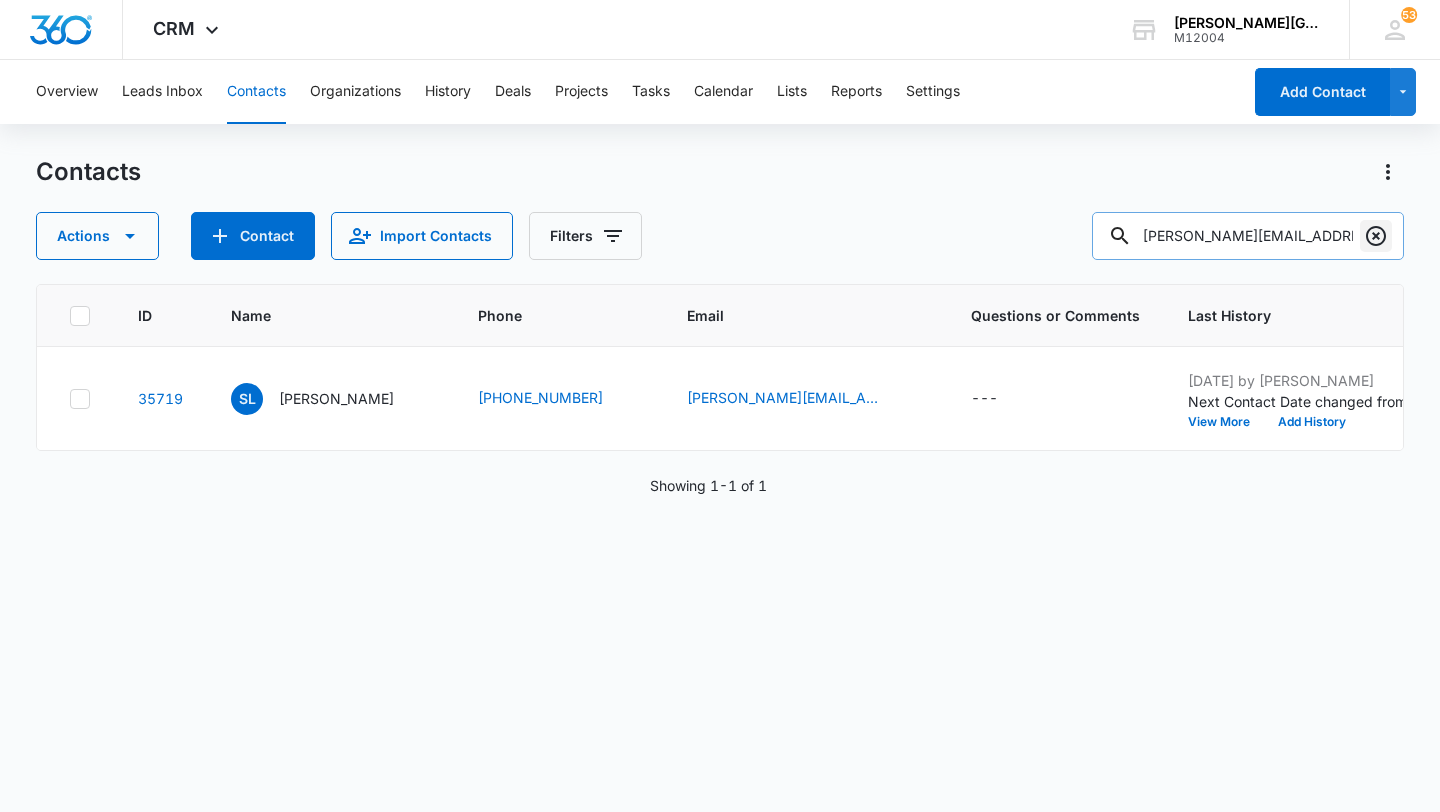 click at bounding box center (1376, 236) 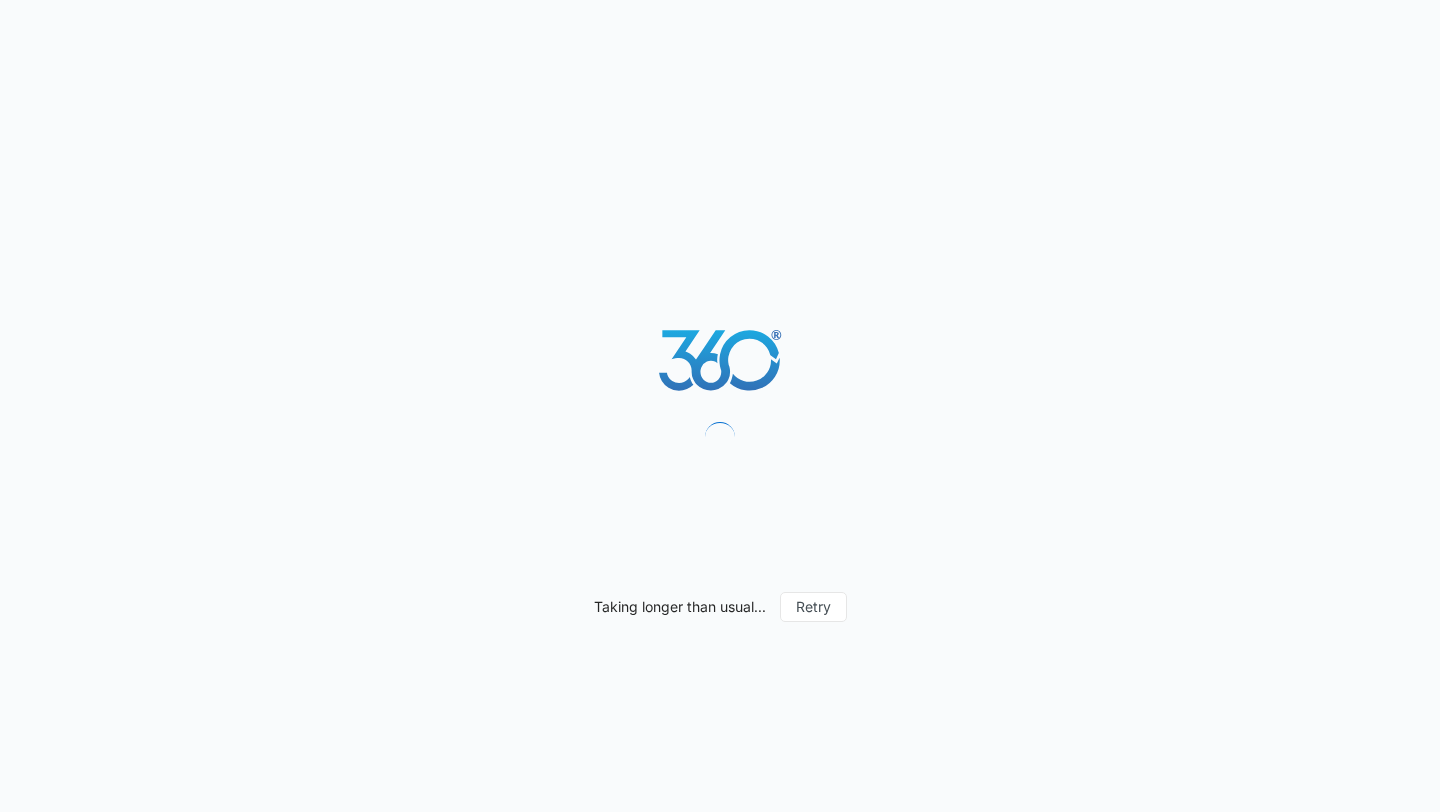 scroll, scrollTop: 0, scrollLeft: 0, axis: both 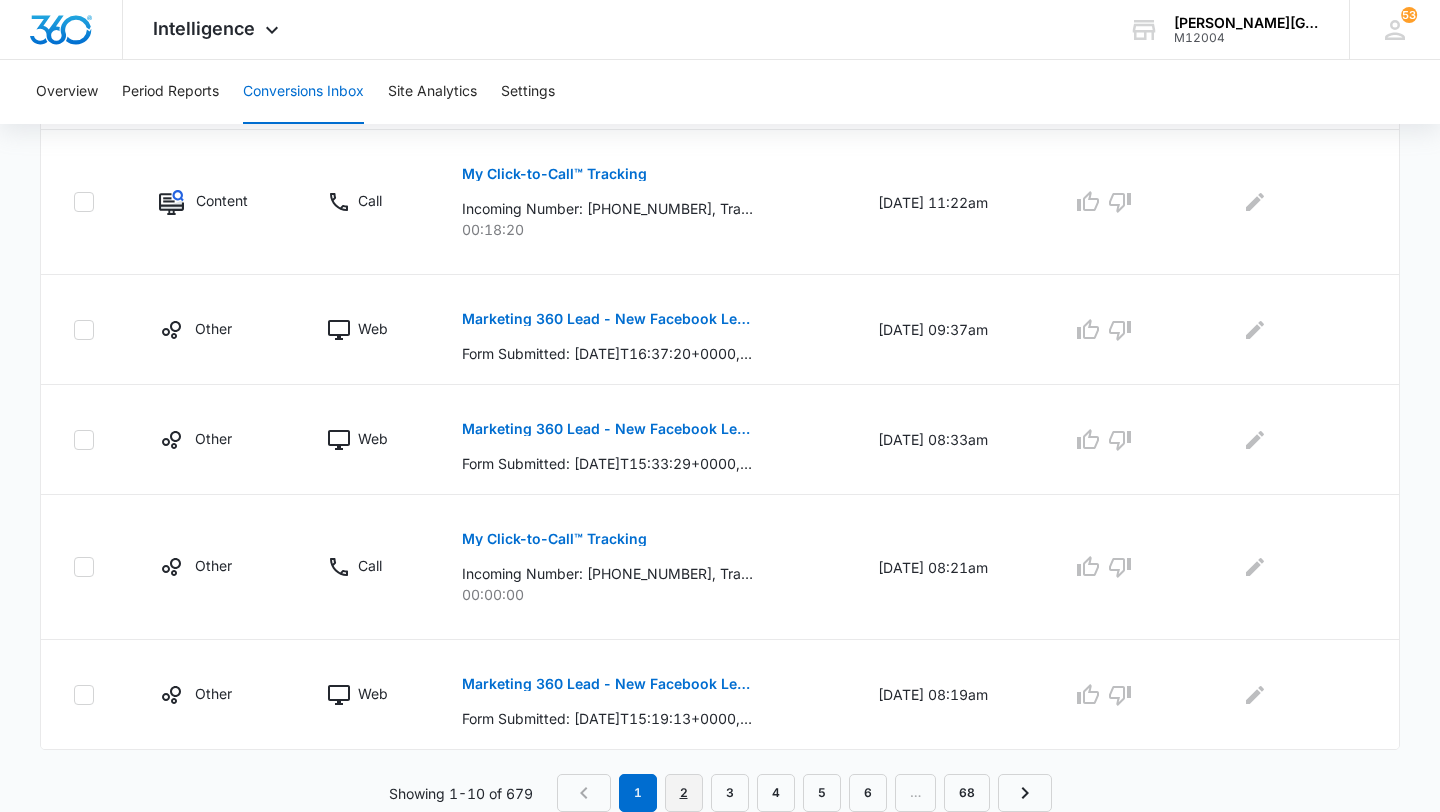 click on "2" at bounding box center [684, 793] 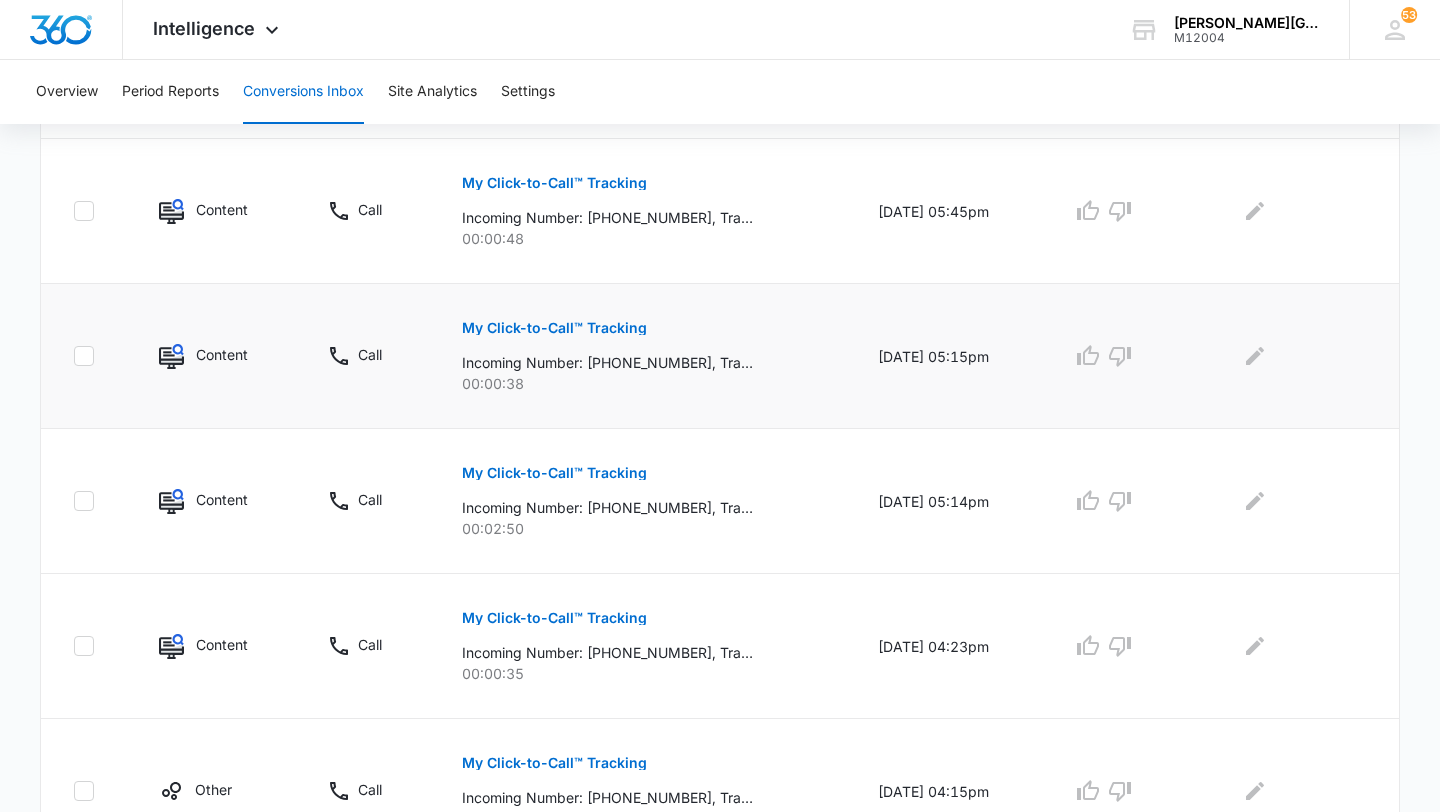 scroll, scrollTop: 1155, scrollLeft: 0, axis: vertical 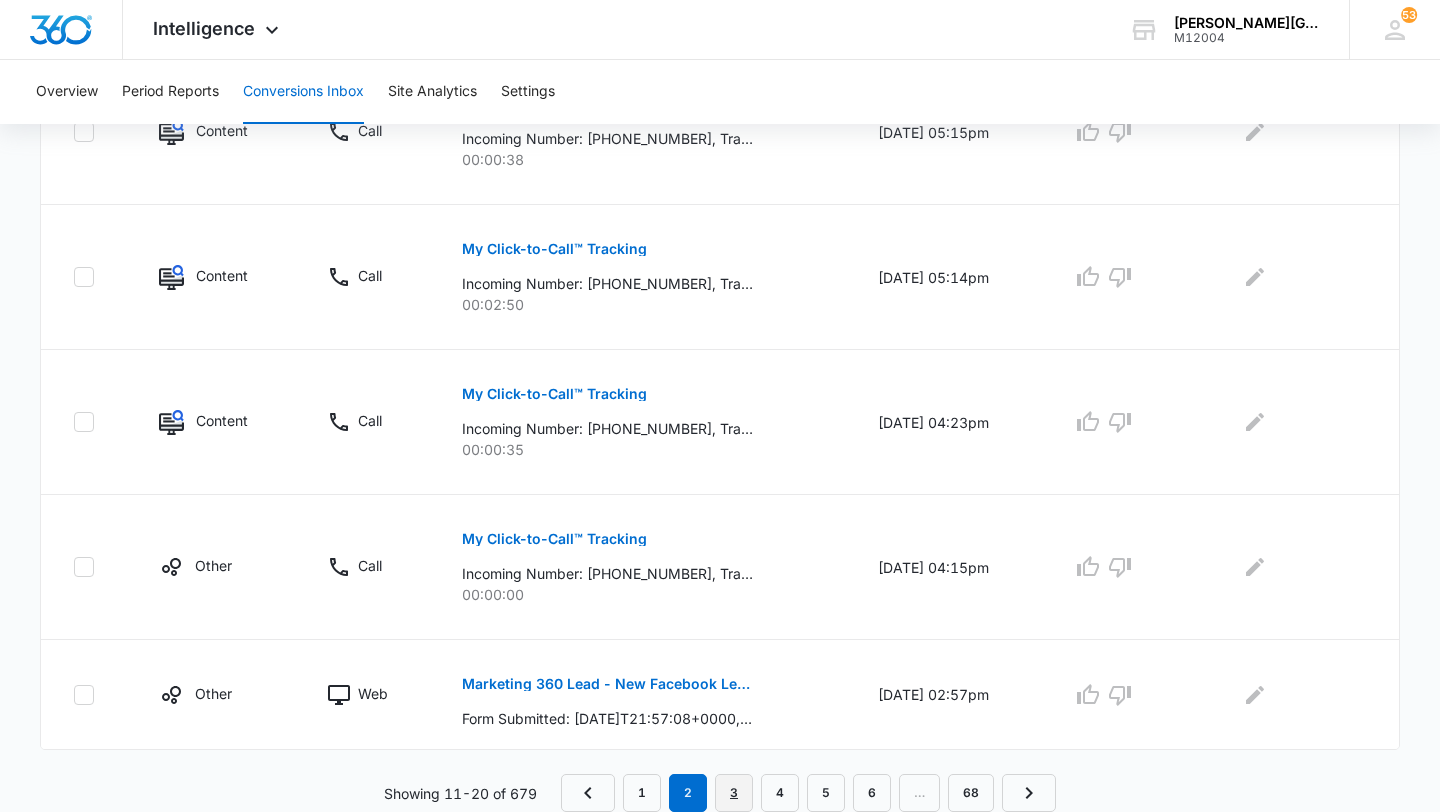 click on "3" at bounding box center [734, 793] 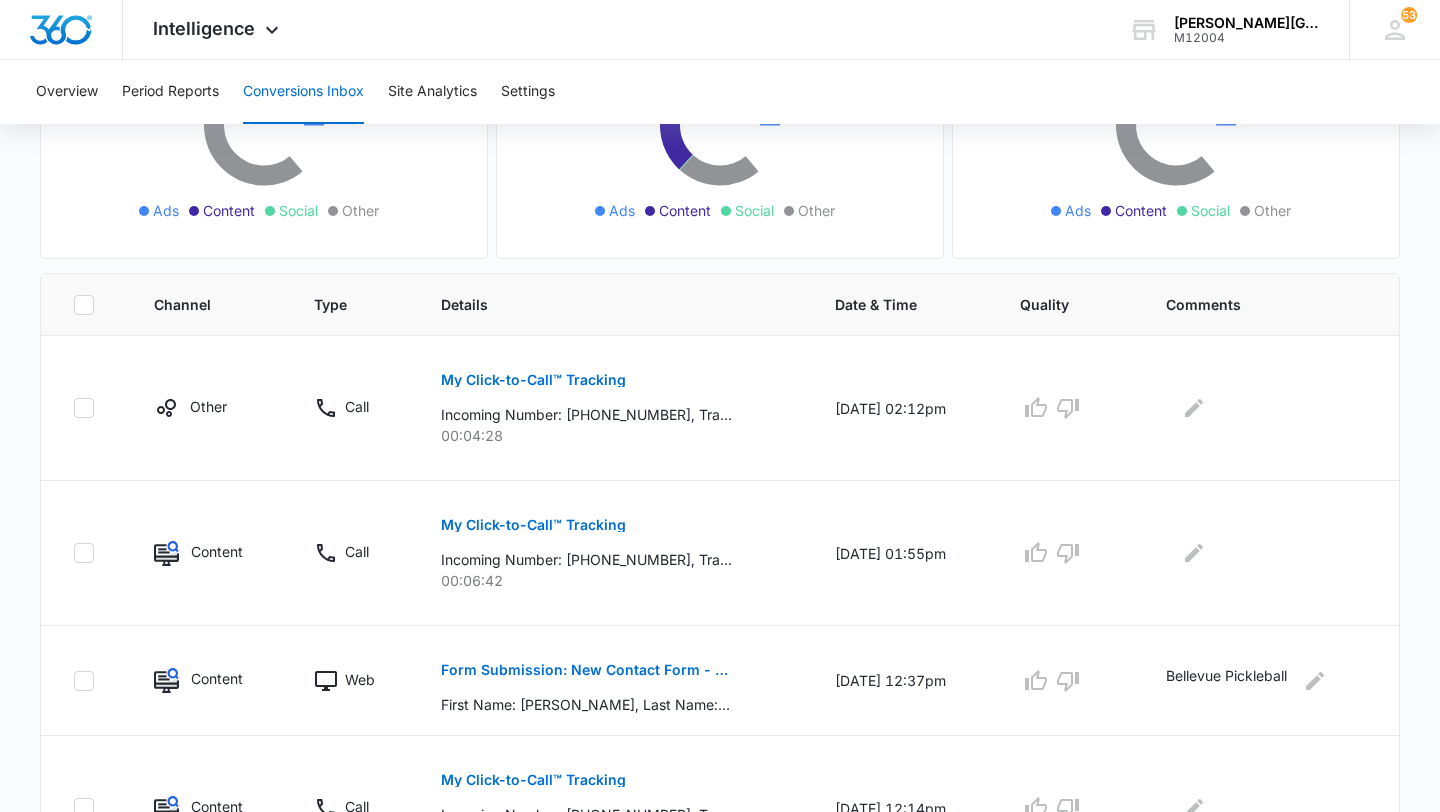 scroll, scrollTop: 1225, scrollLeft: 0, axis: vertical 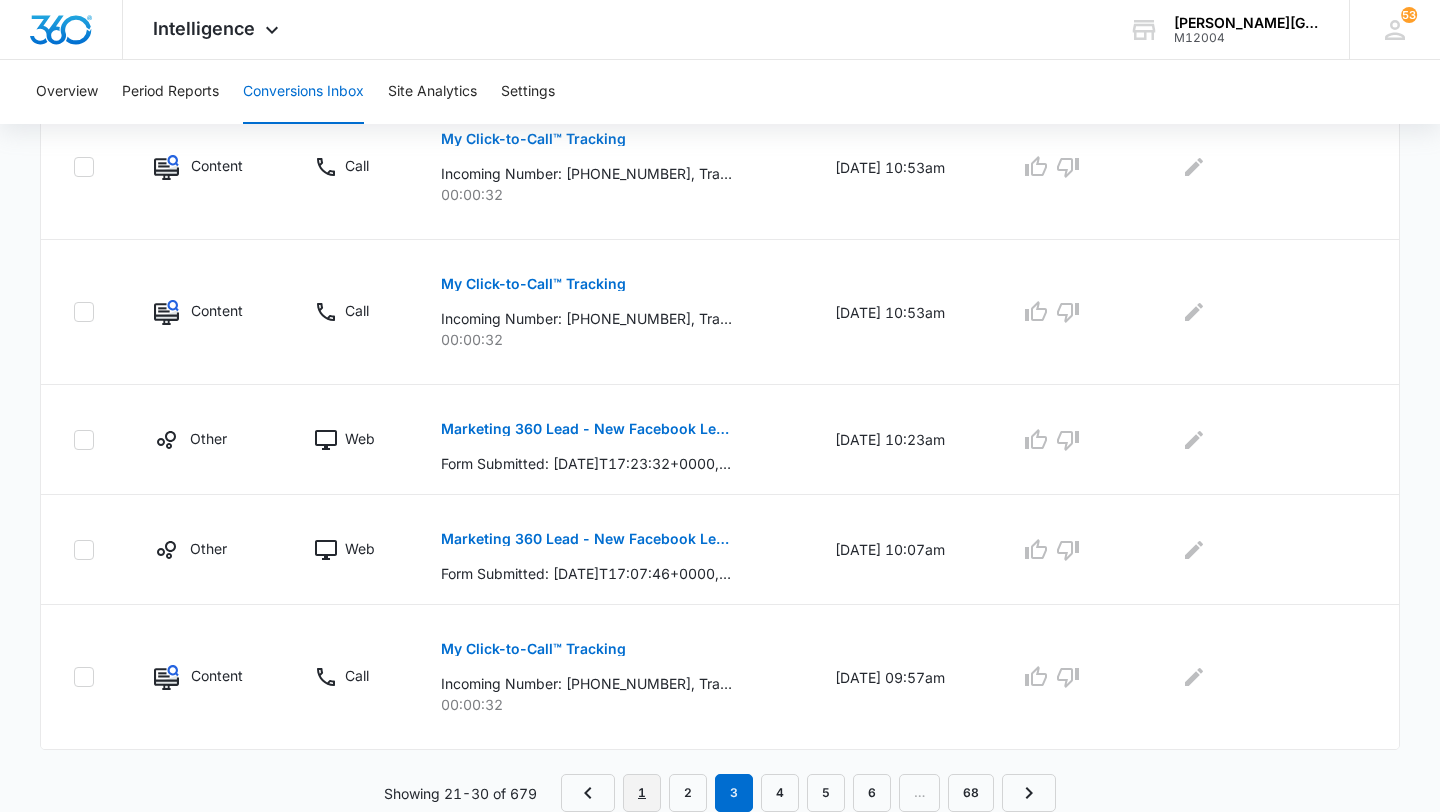click on "1" at bounding box center [642, 793] 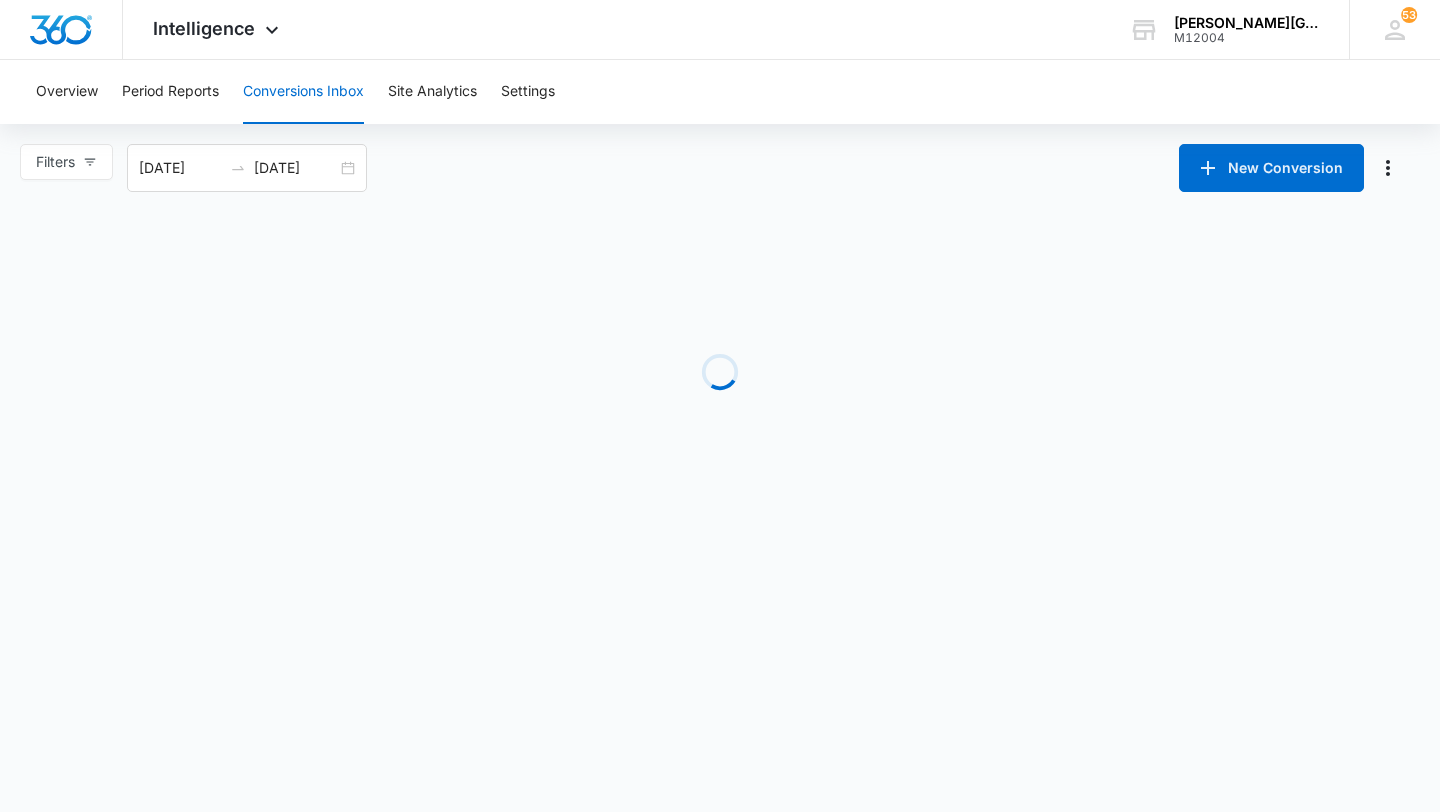 scroll, scrollTop: 0, scrollLeft: 0, axis: both 